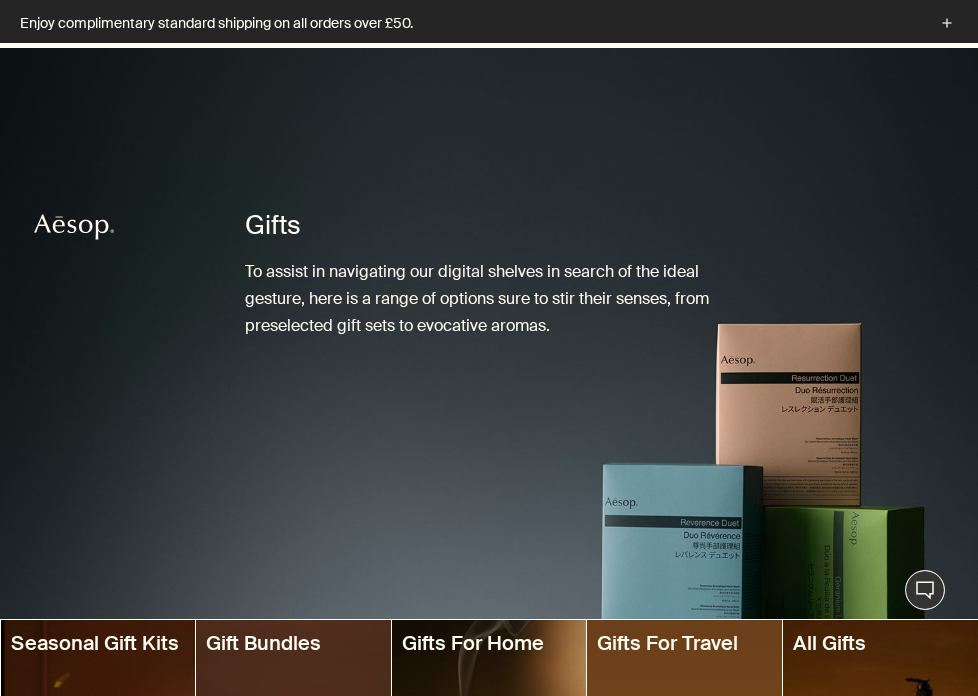 scroll, scrollTop: 1190, scrollLeft: 0, axis: vertical 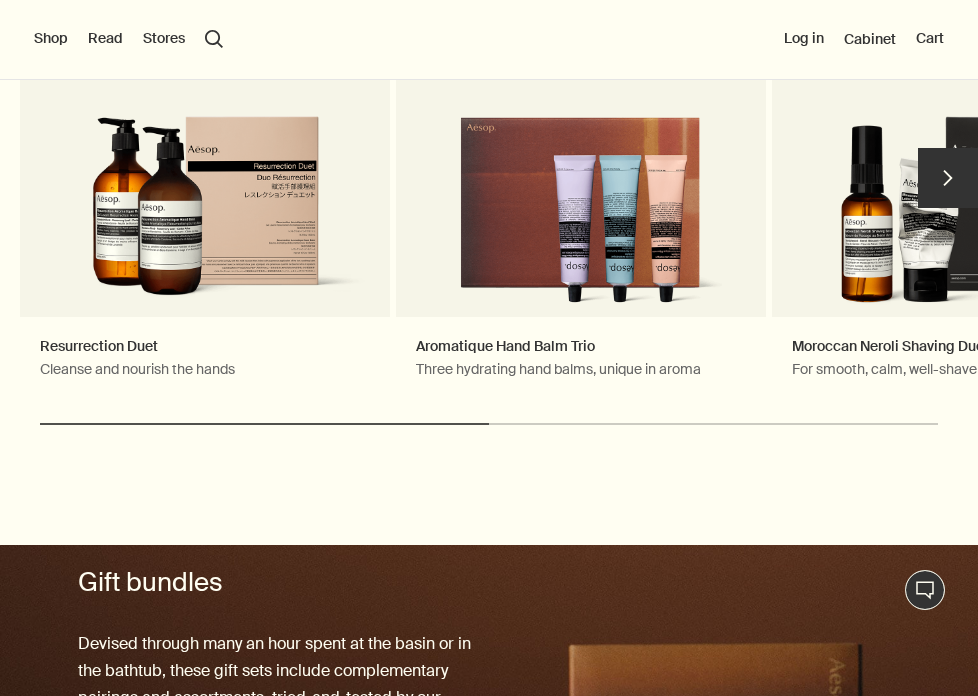 click on "chevron" at bounding box center (948, 178) 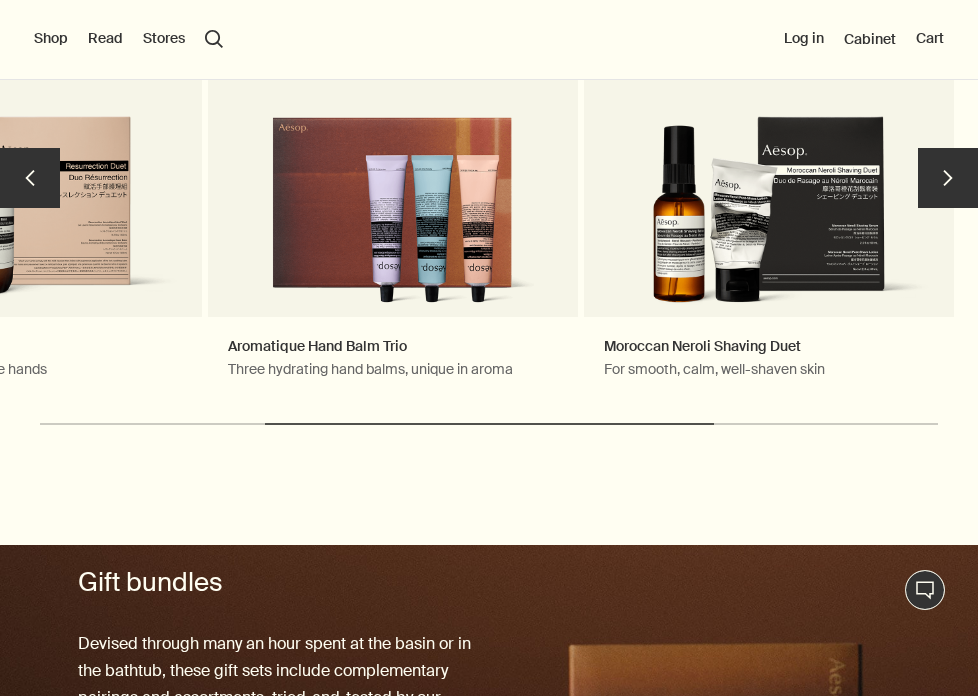 click on "chevron" at bounding box center (948, 178) 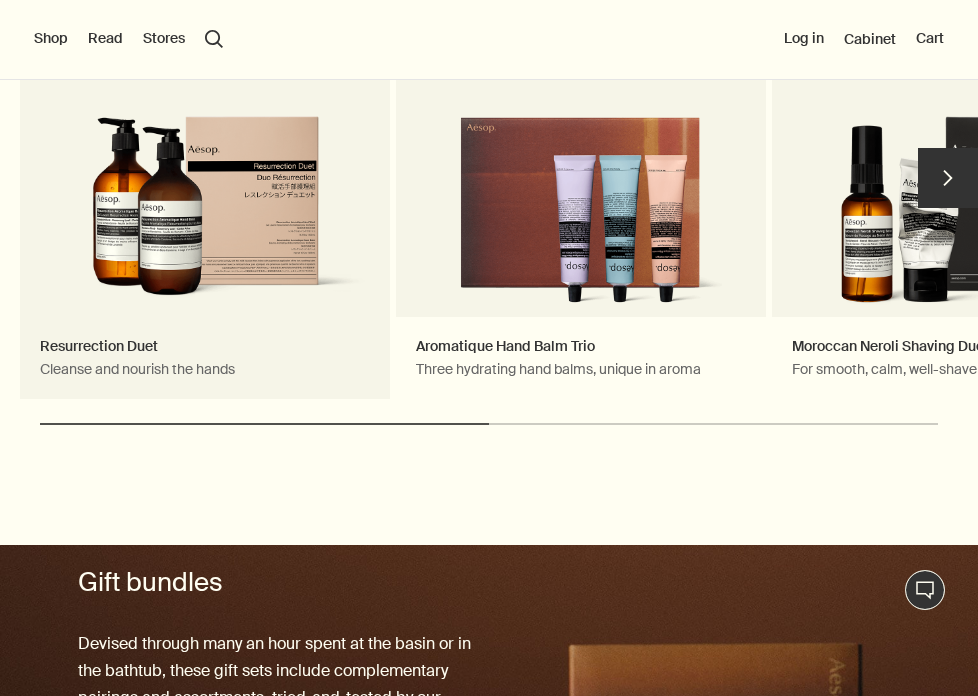 click on "Resurrection Duet Cleanse and nourish the hands Notable formulation" 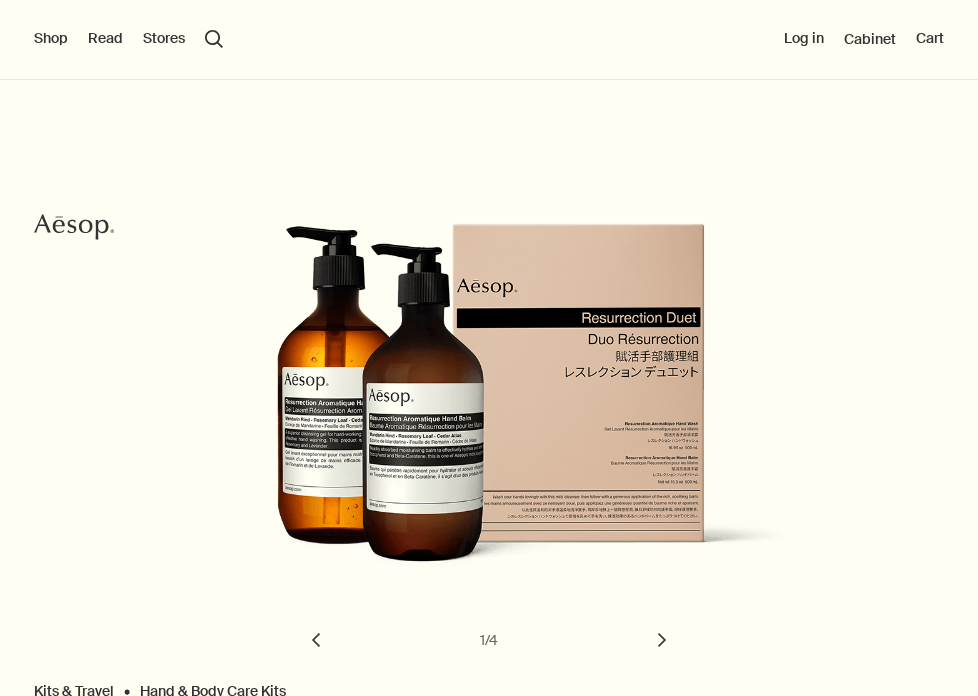 scroll, scrollTop: 0, scrollLeft: 0, axis: both 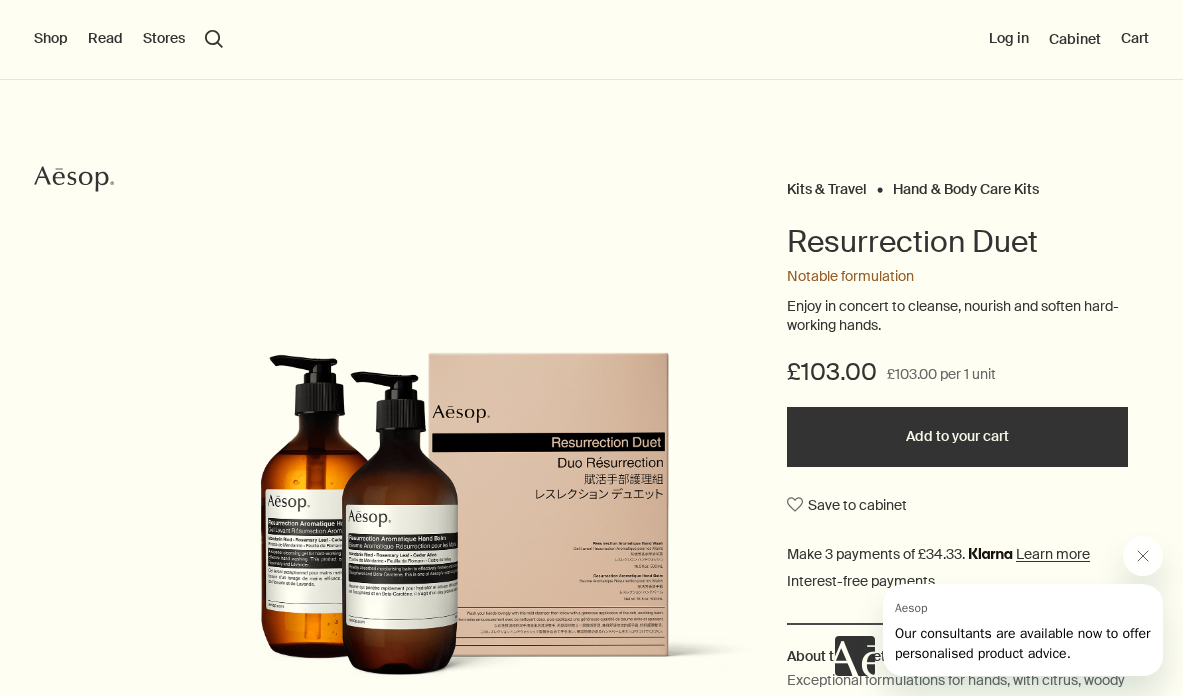 click on "Add to your cart" at bounding box center [957, 437] 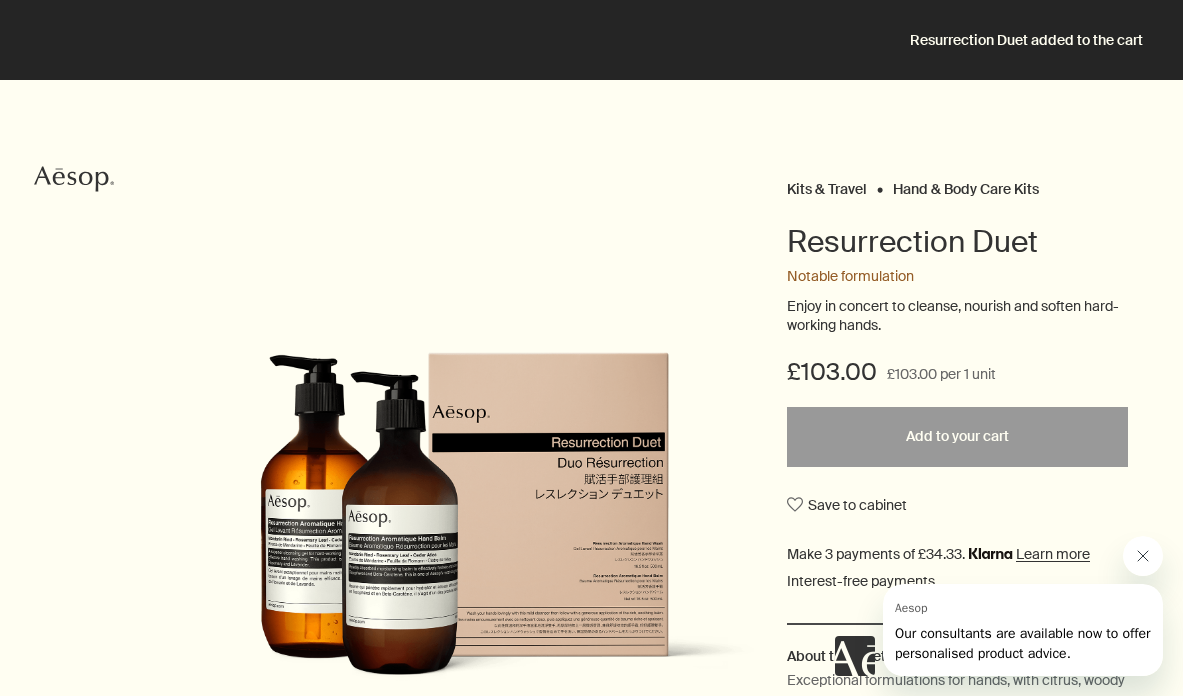 click at bounding box center [1143, 556] 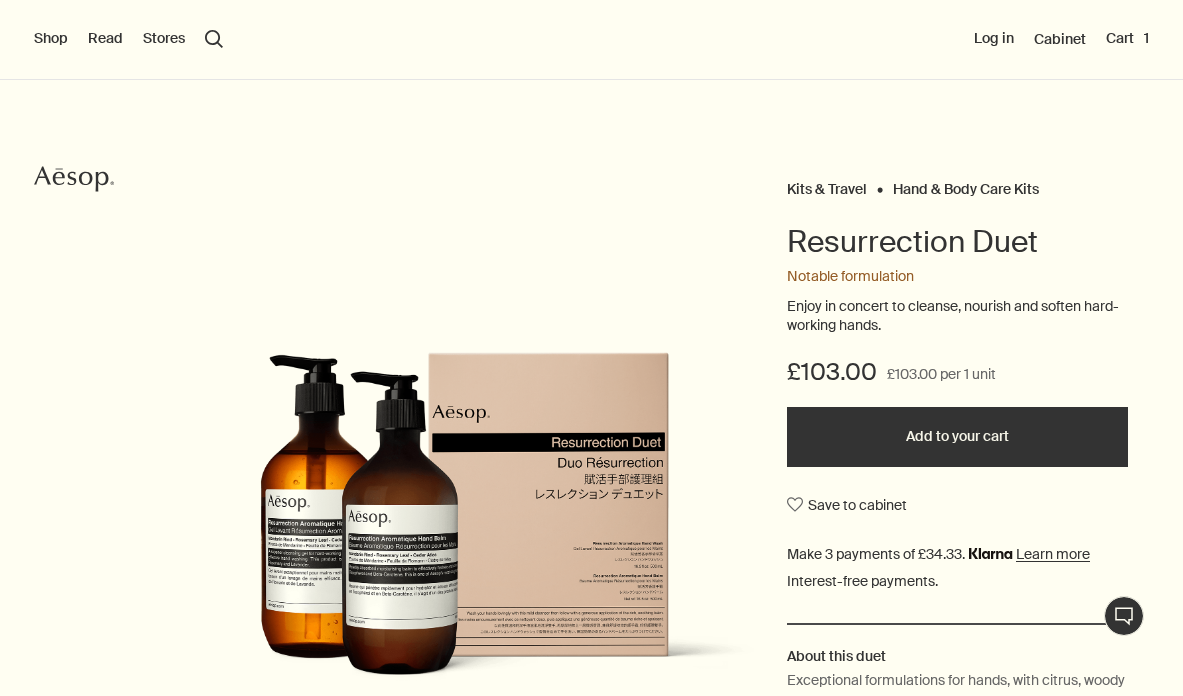 scroll, scrollTop: 49, scrollLeft: 0, axis: vertical 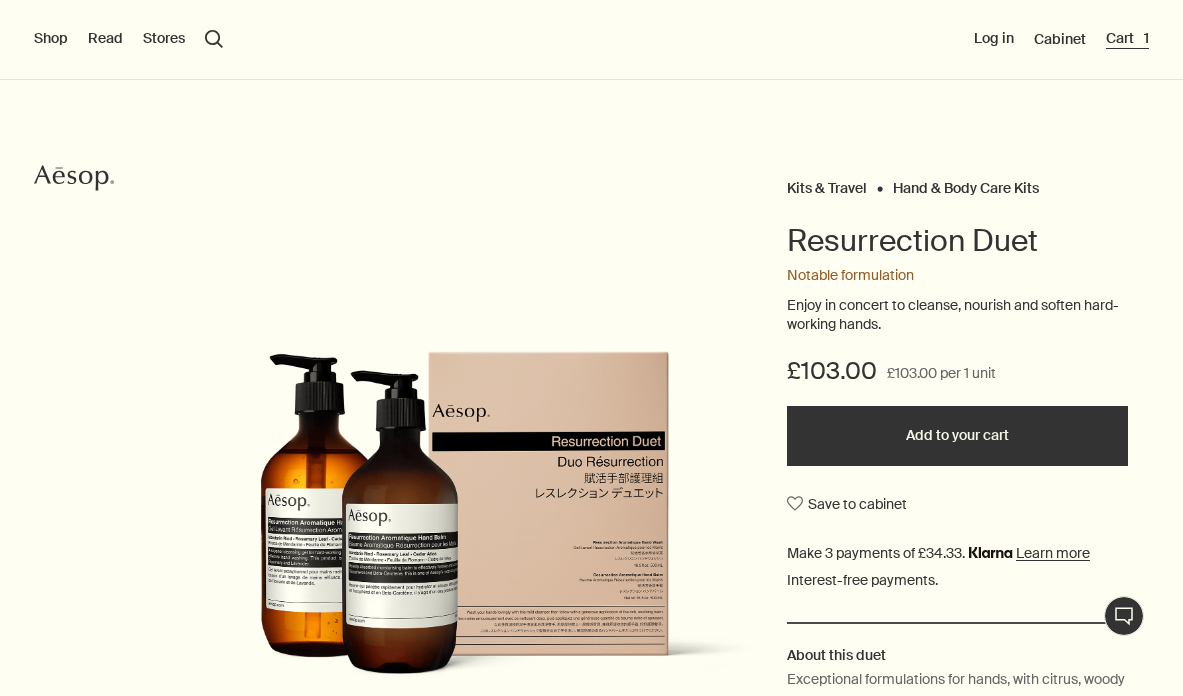 click on "Cart 1" at bounding box center (1127, 39) 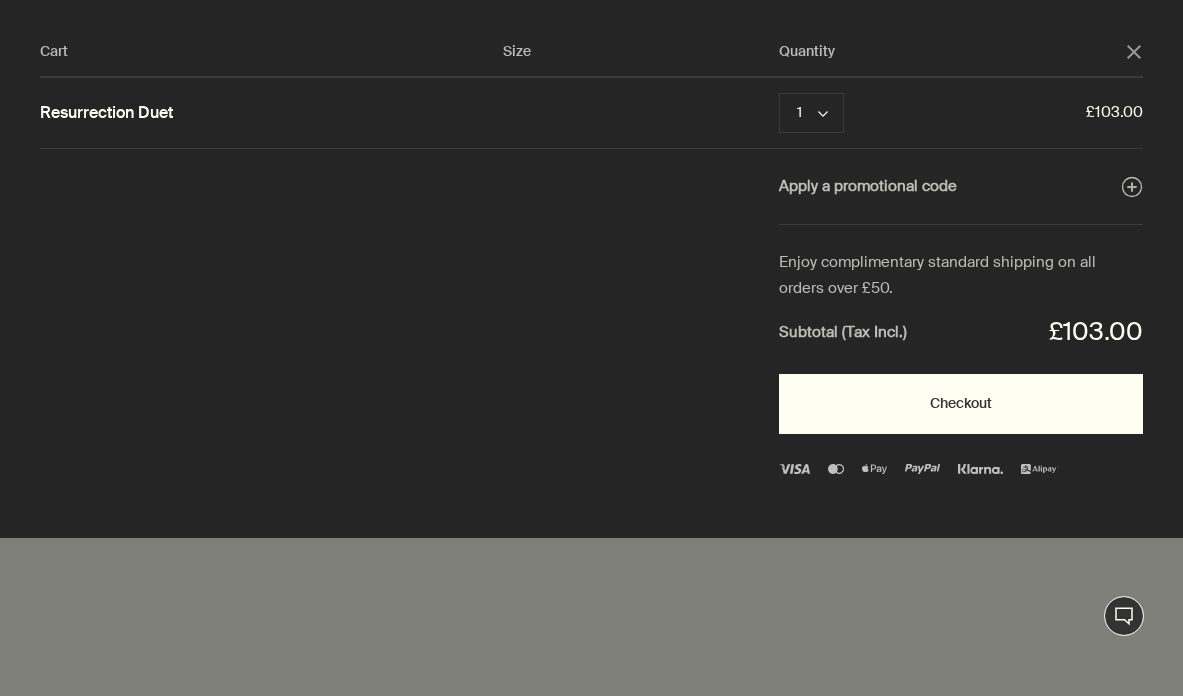 click on "Checkout" at bounding box center [961, 404] 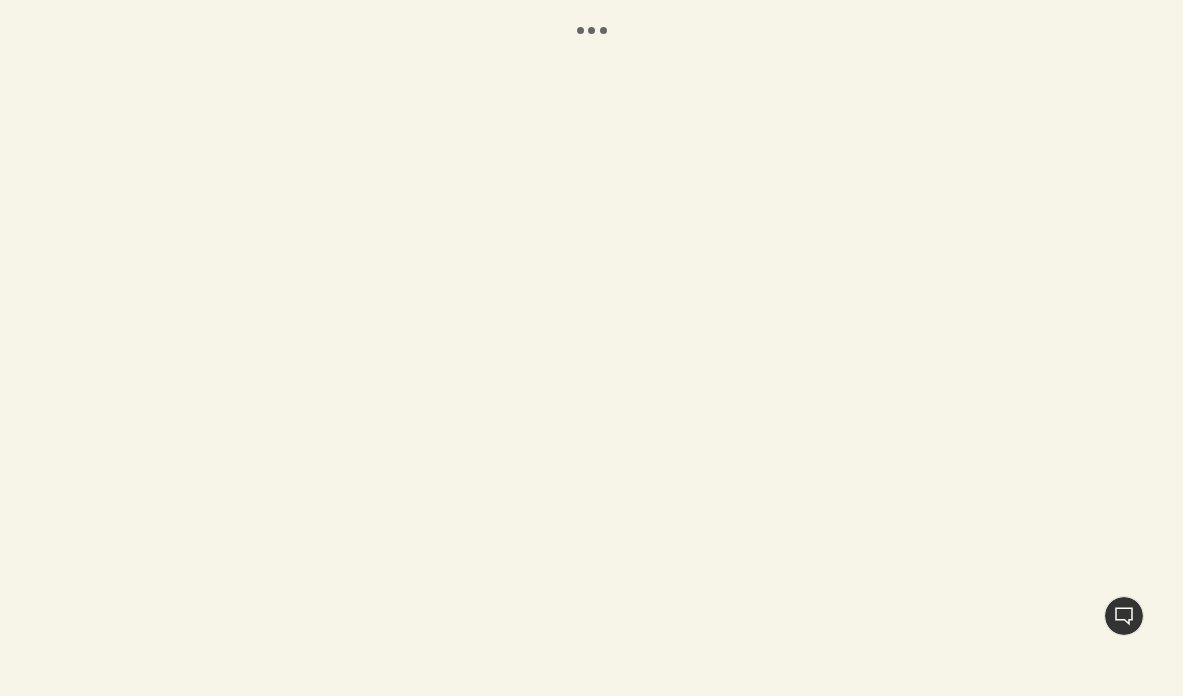 scroll, scrollTop: 0, scrollLeft: 0, axis: both 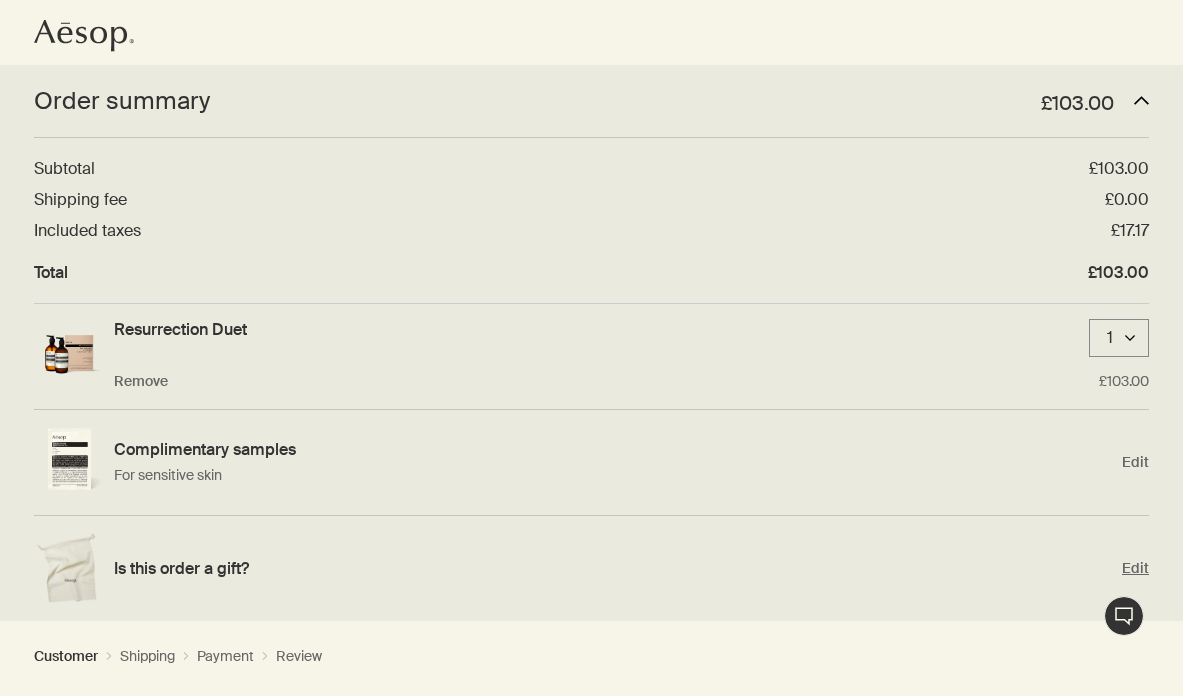 click on "Is this order a gift?" at bounding box center [613, 568] 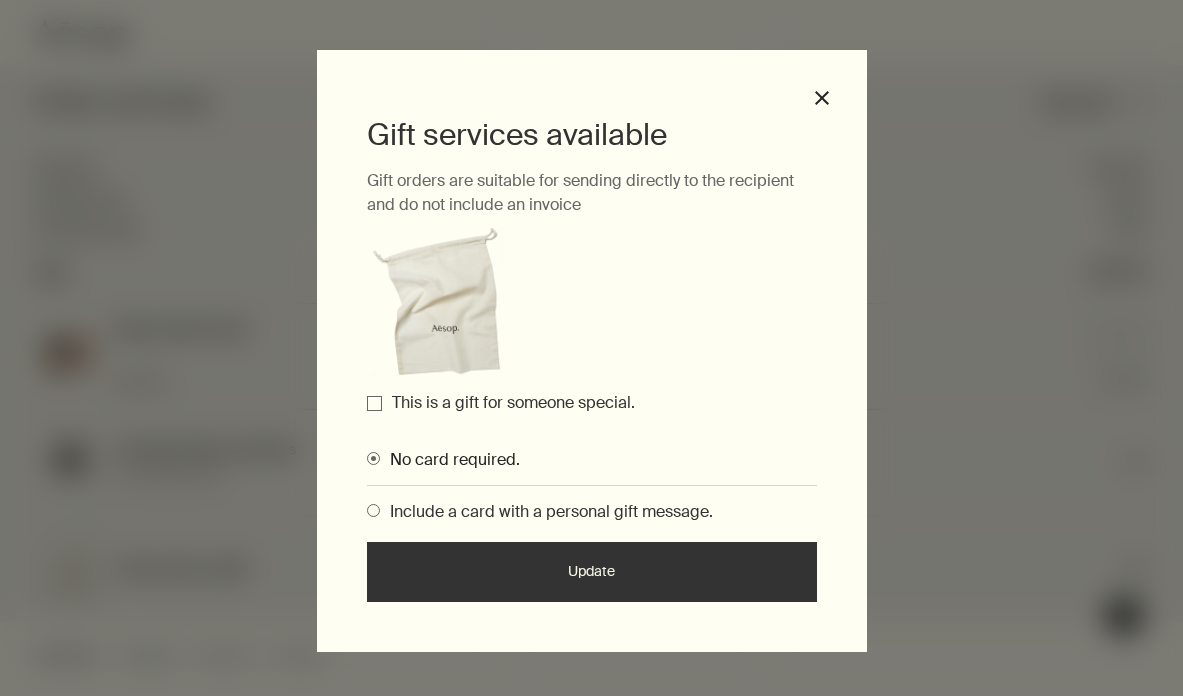 click on "This is a gift for someone special." at bounding box center (374, 403) 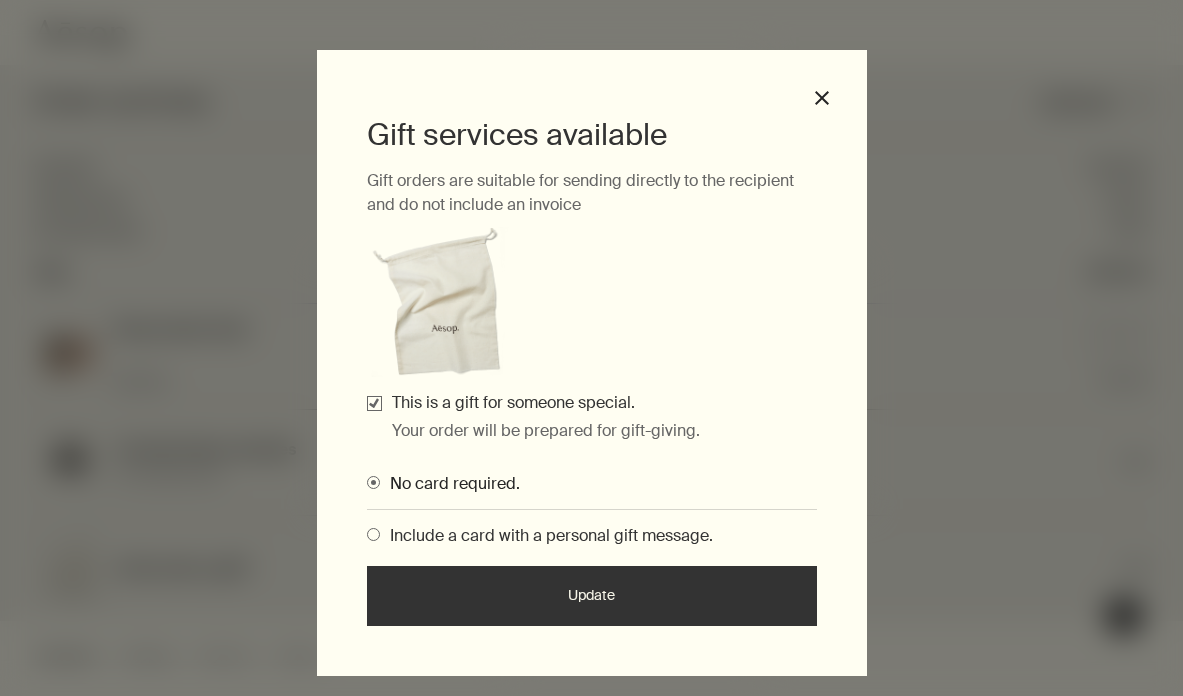click on "Include a card with a personal gift message." at bounding box center [546, 535] 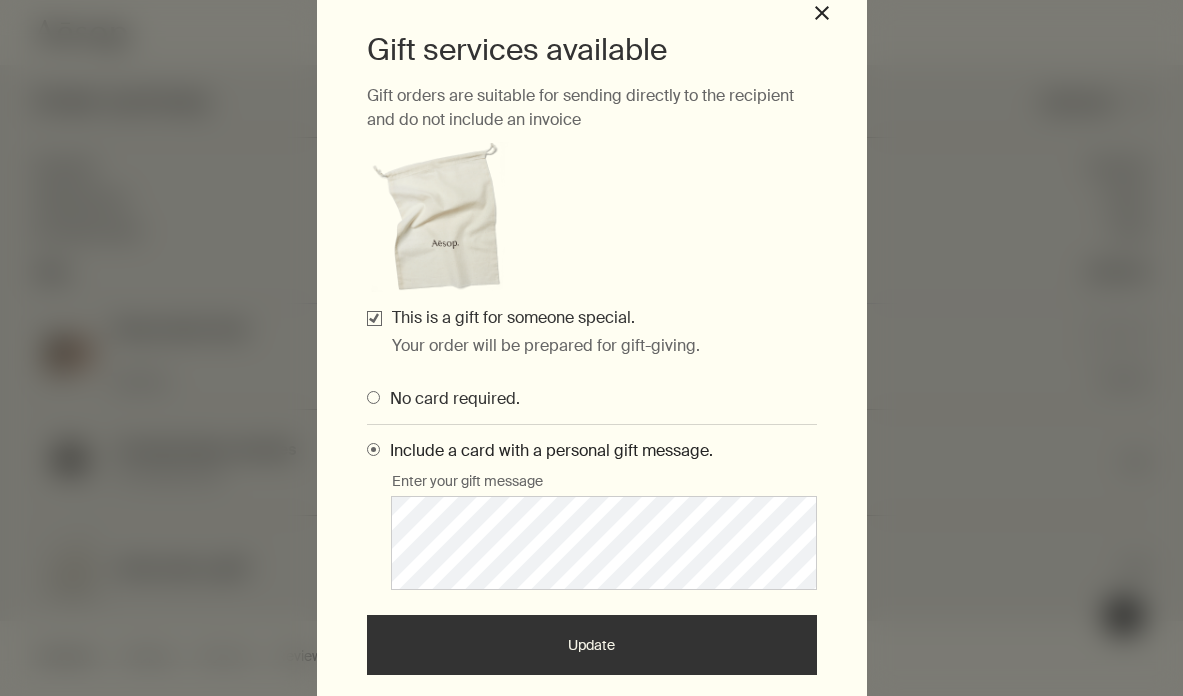 scroll, scrollTop: 102, scrollLeft: 0, axis: vertical 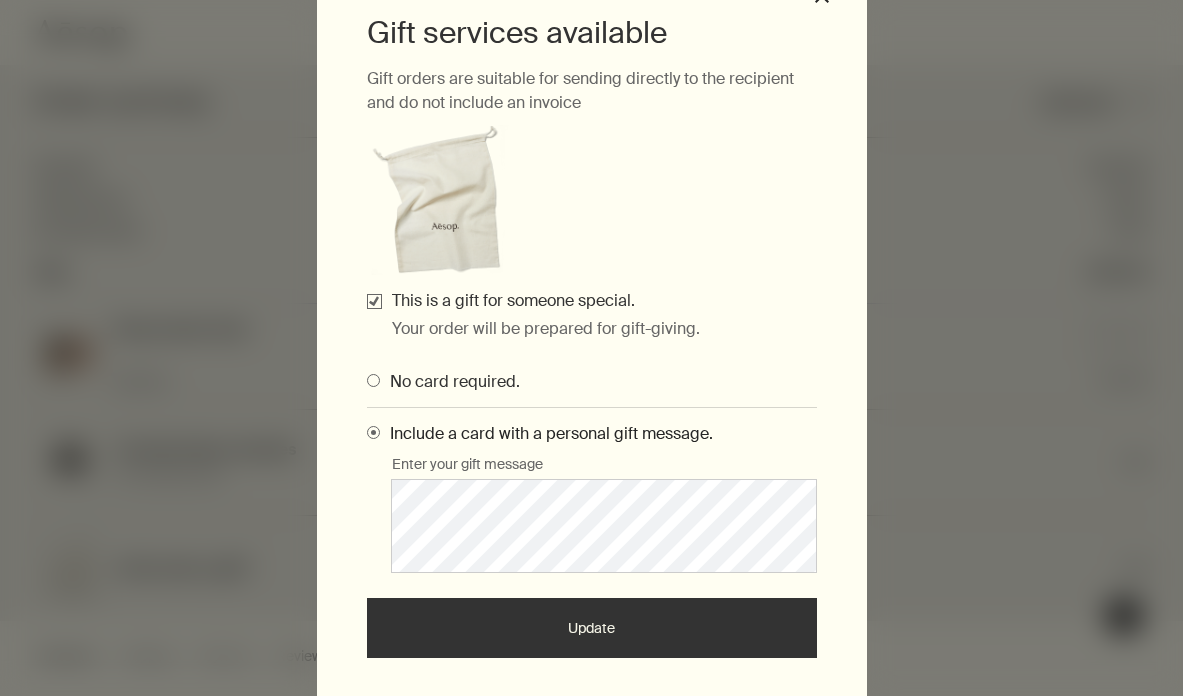 click on "Update" at bounding box center (592, 628) 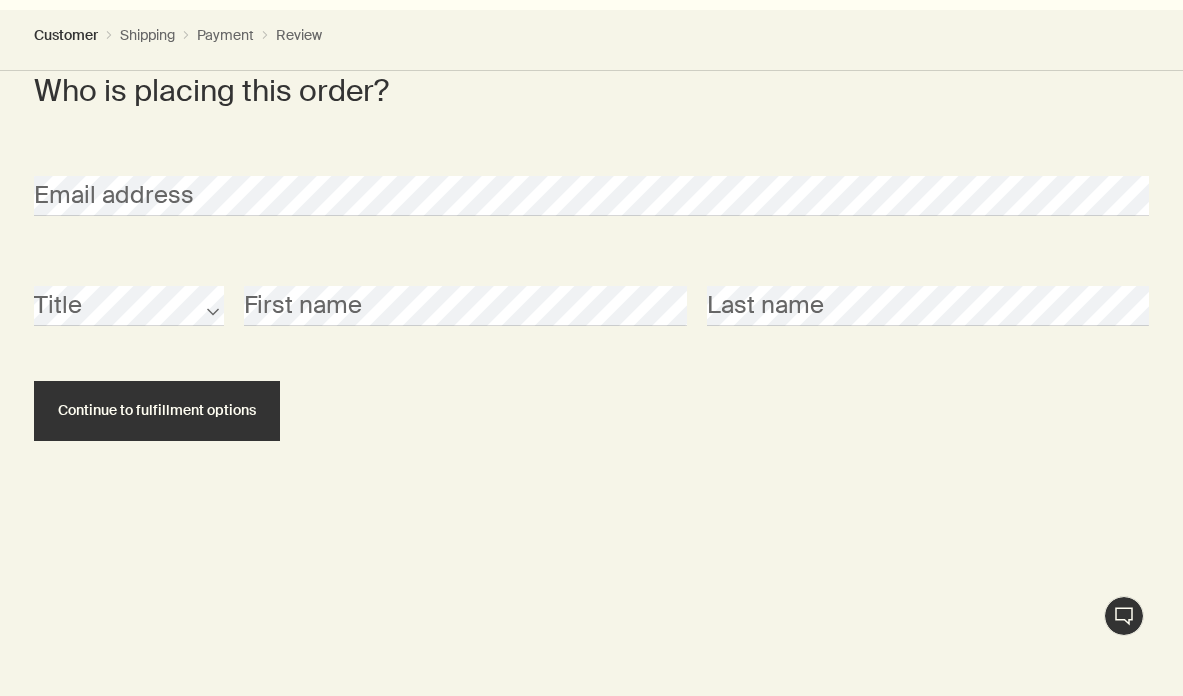 scroll, scrollTop: 679, scrollLeft: 0, axis: vertical 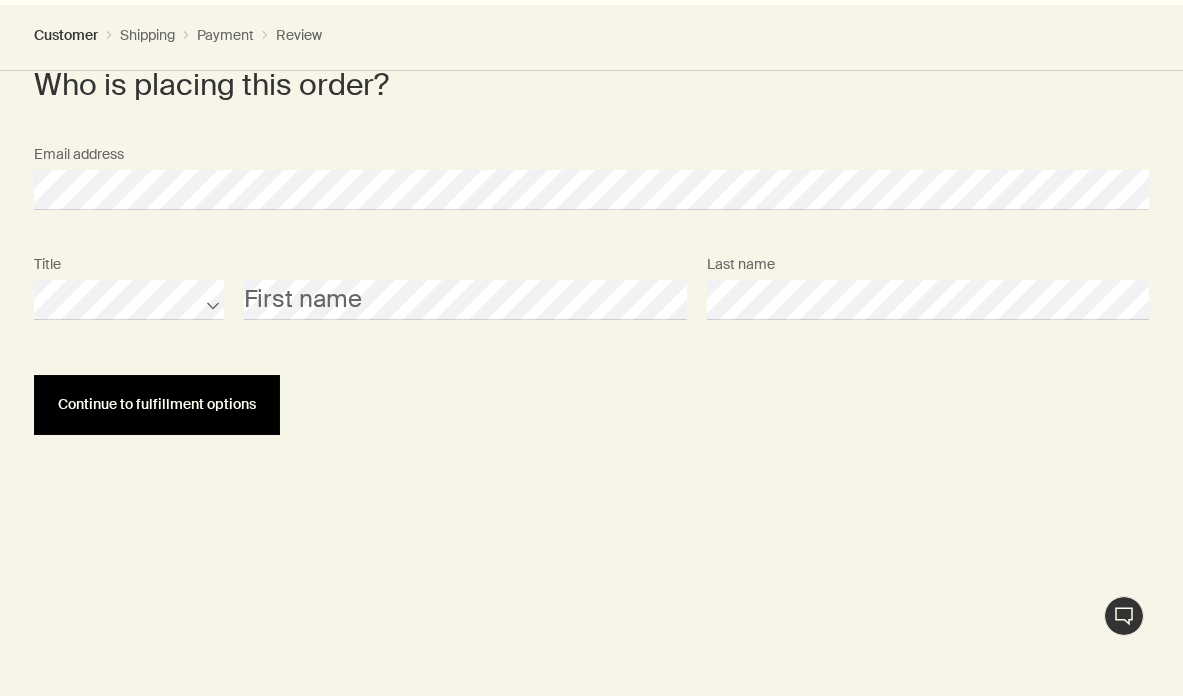 click on "Continue to fulfillment options" at bounding box center [157, 404] 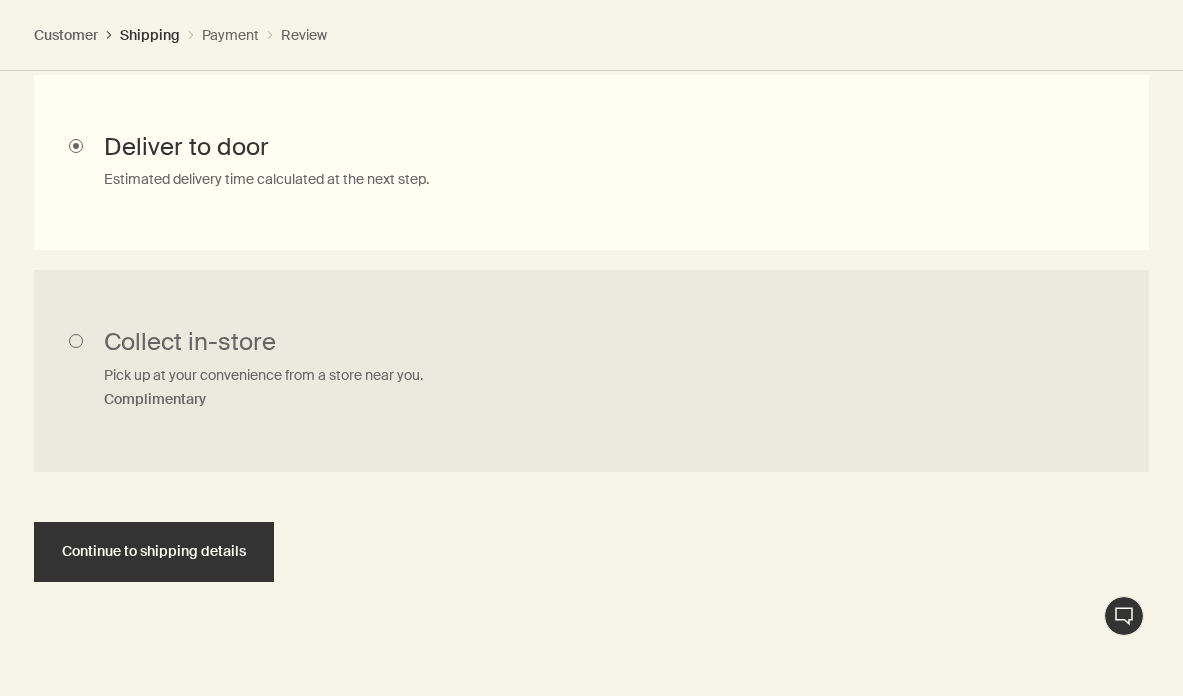 scroll, scrollTop: 1202, scrollLeft: 0, axis: vertical 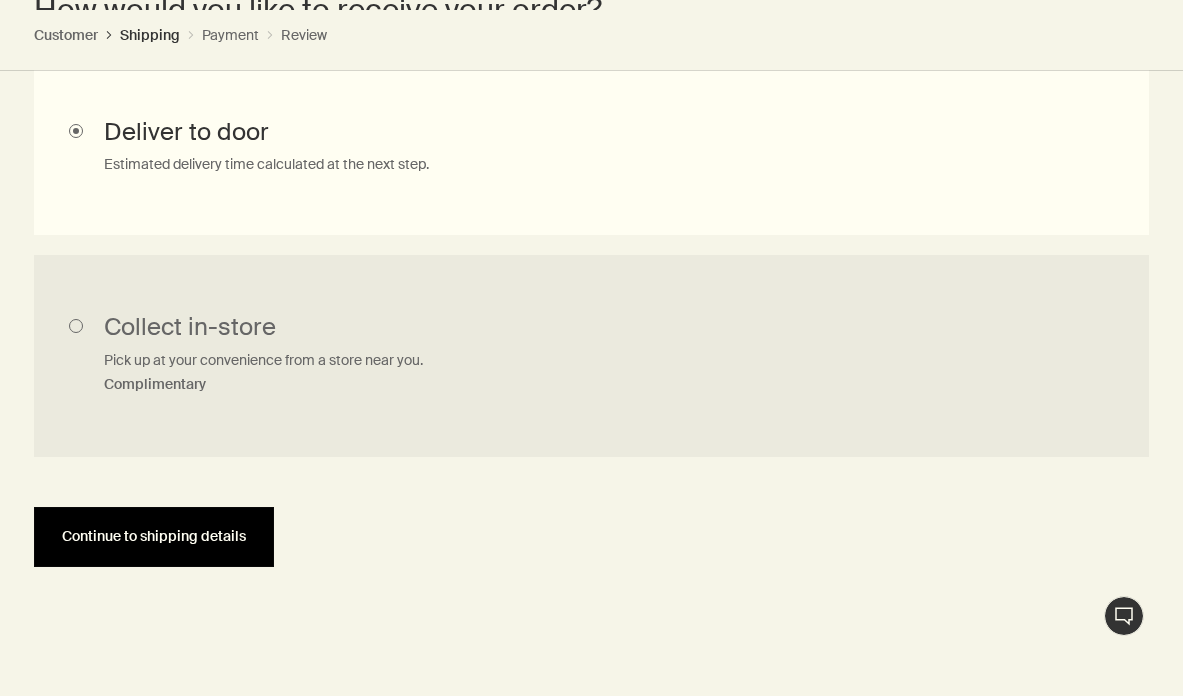 click on "Continue to shipping details" at bounding box center (154, 536) 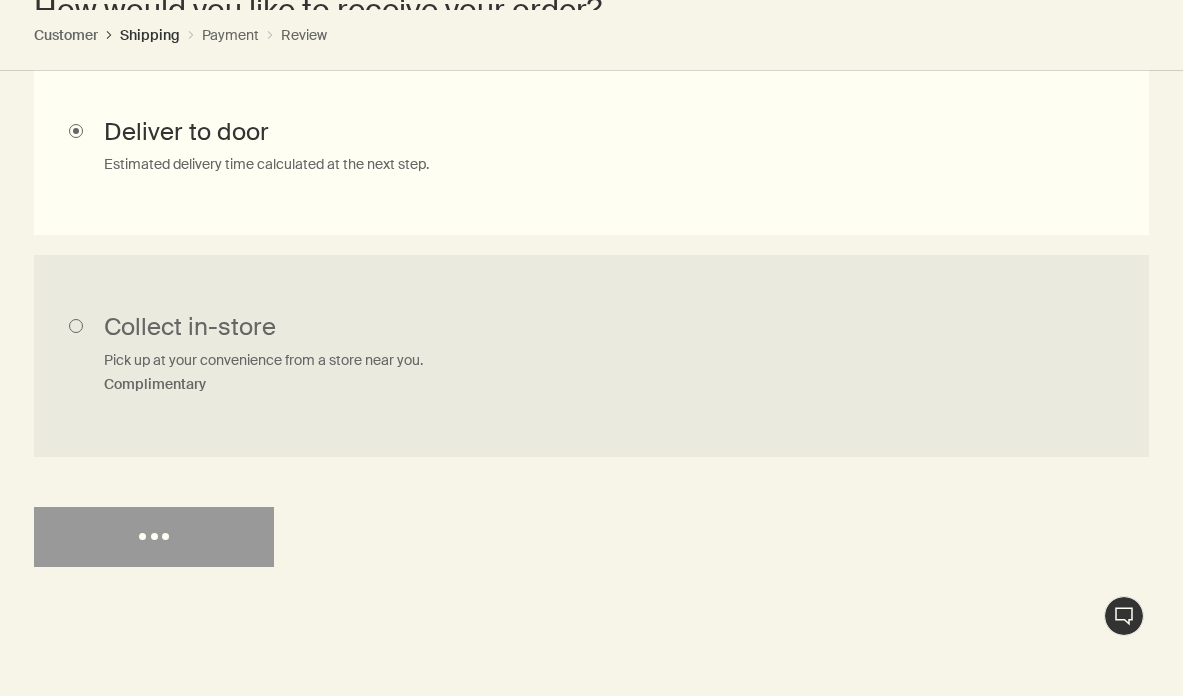 scroll, scrollTop: 0, scrollLeft: 0, axis: both 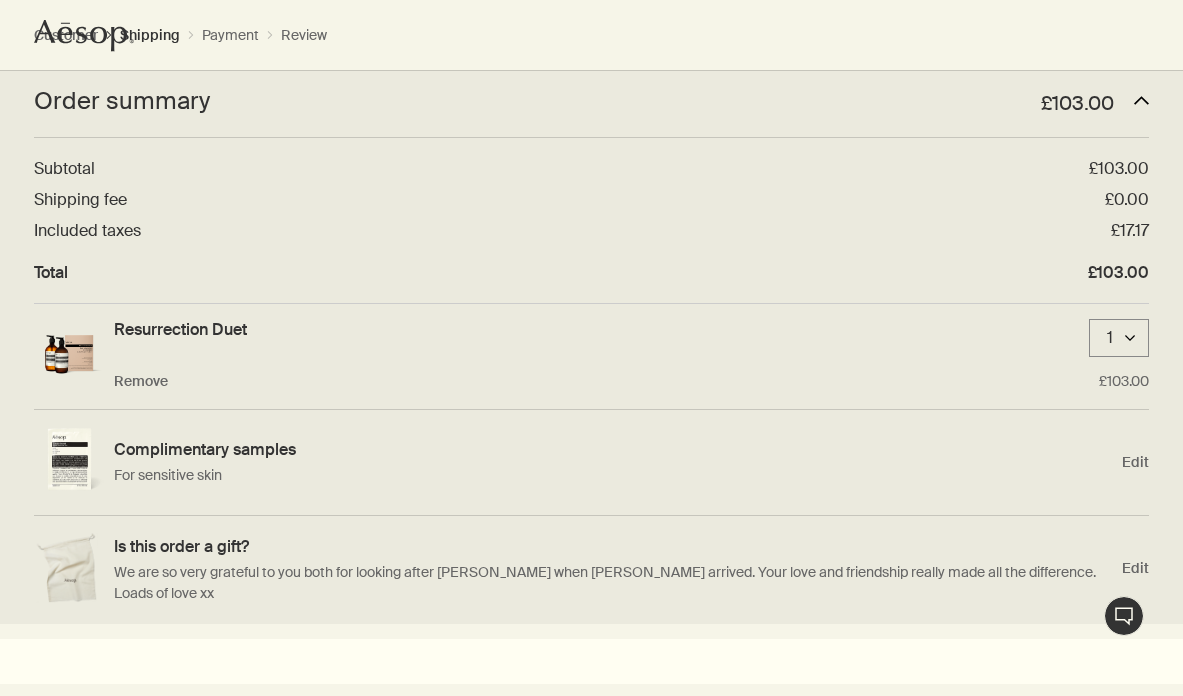 select on "GB" 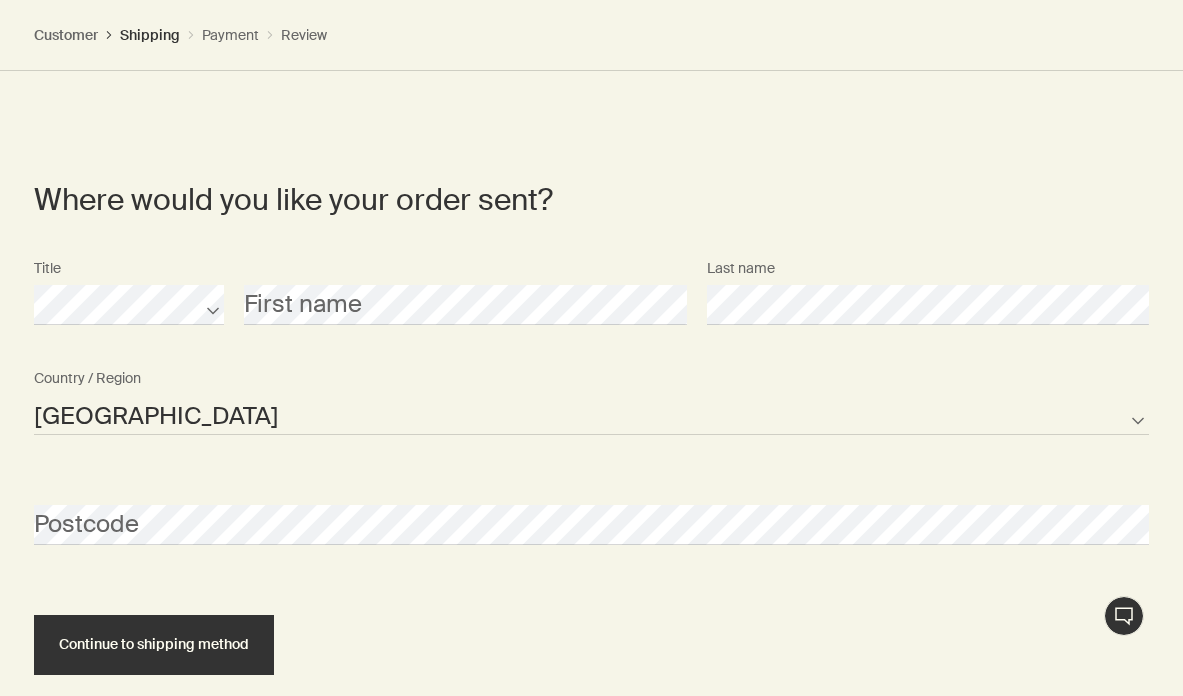 scroll, scrollTop: 1430, scrollLeft: 0, axis: vertical 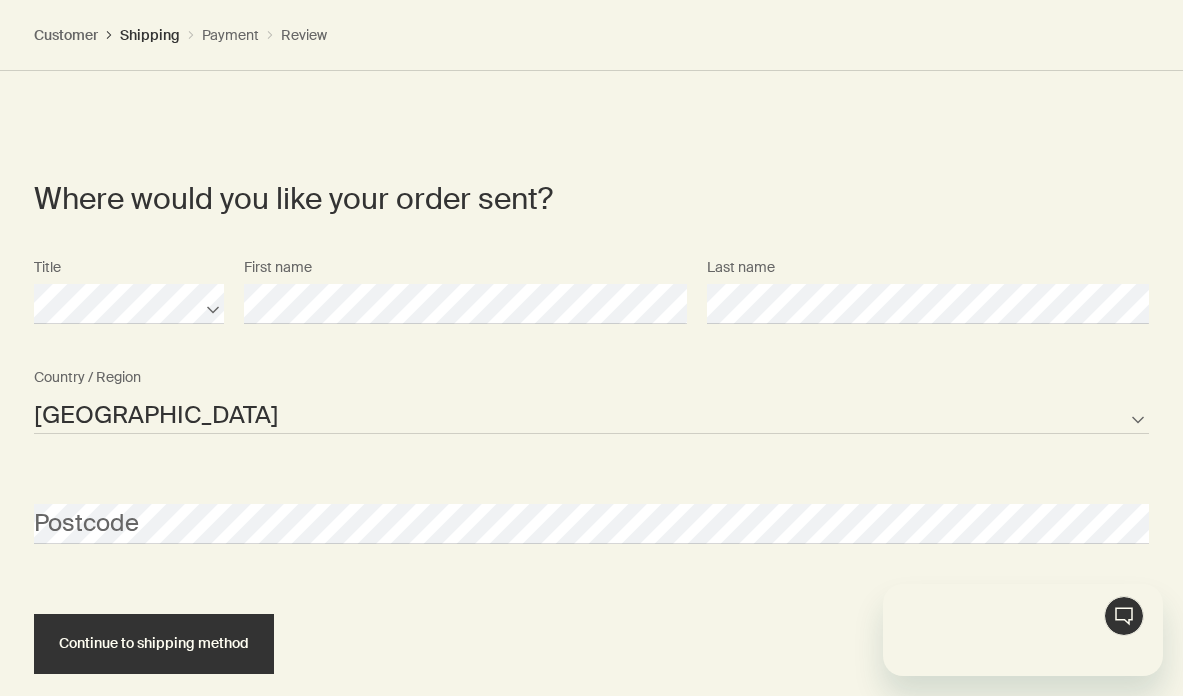 select on "GB" 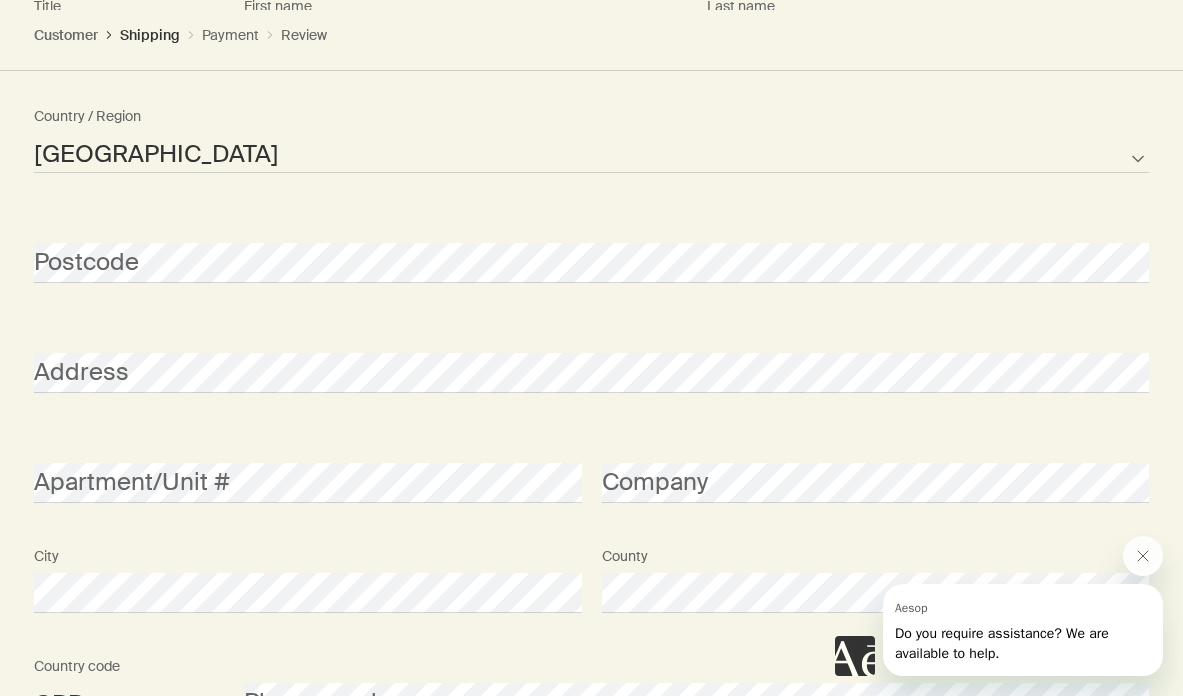 scroll, scrollTop: 1699, scrollLeft: 0, axis: vertical 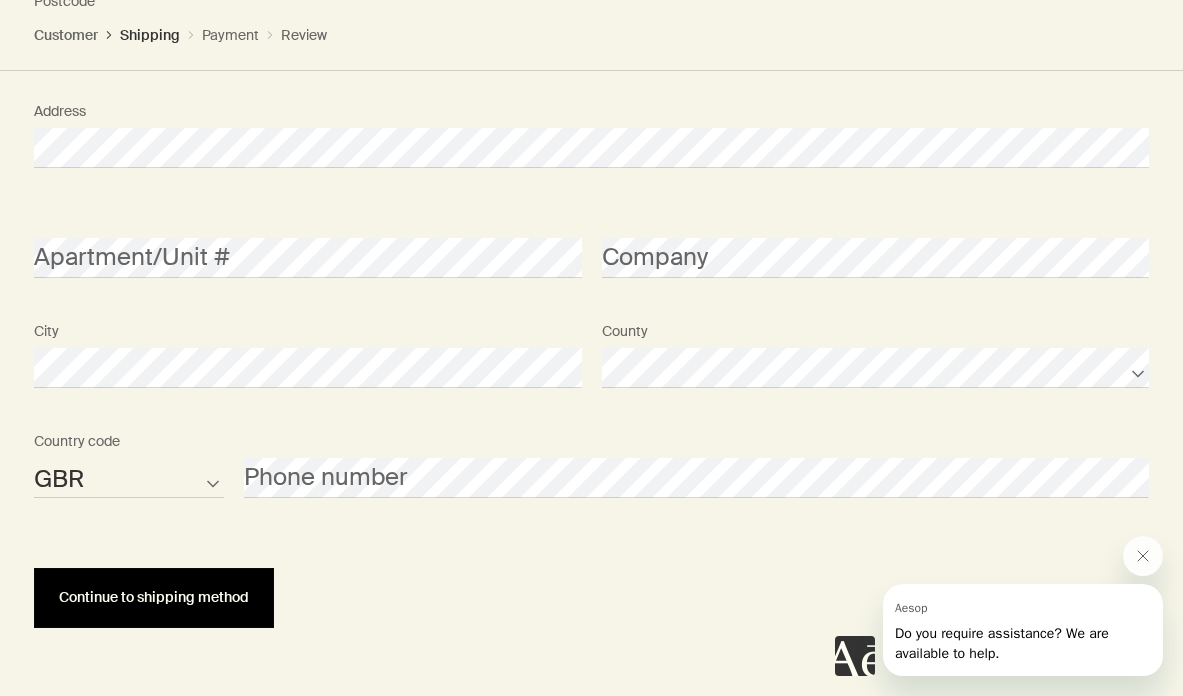 click on "Continue to shipping method" at bounding box center [154, 598] 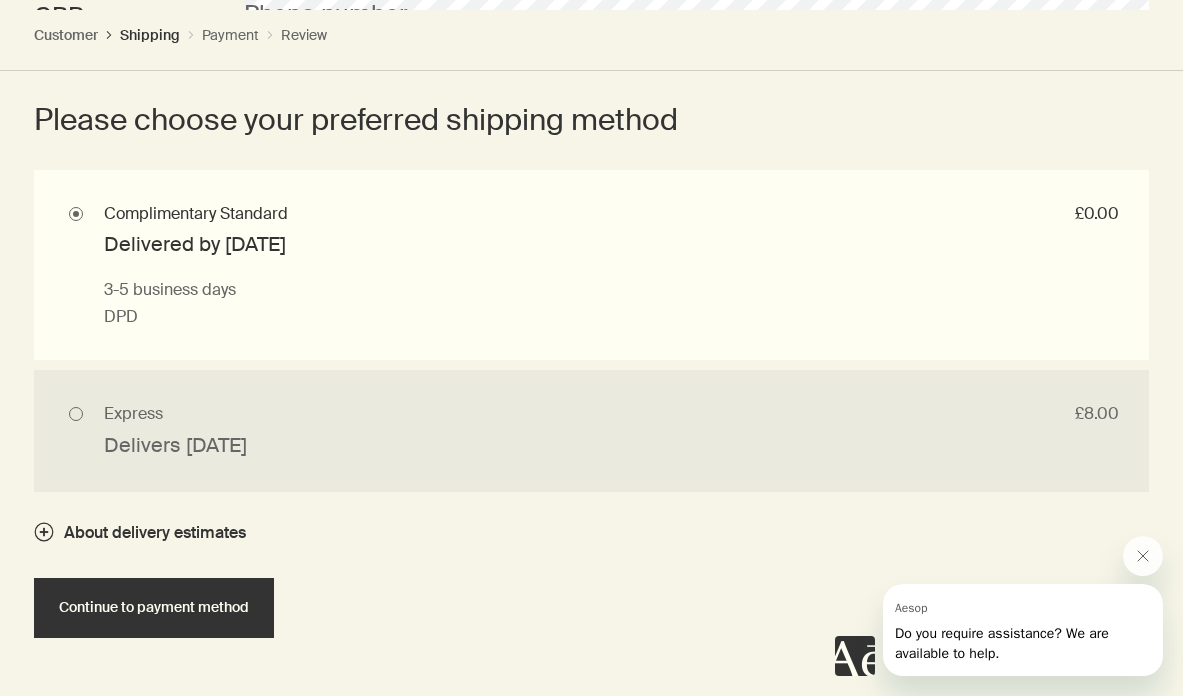 scroll, scrollTop: 2383, scrollLeft: 0, axis: vertical 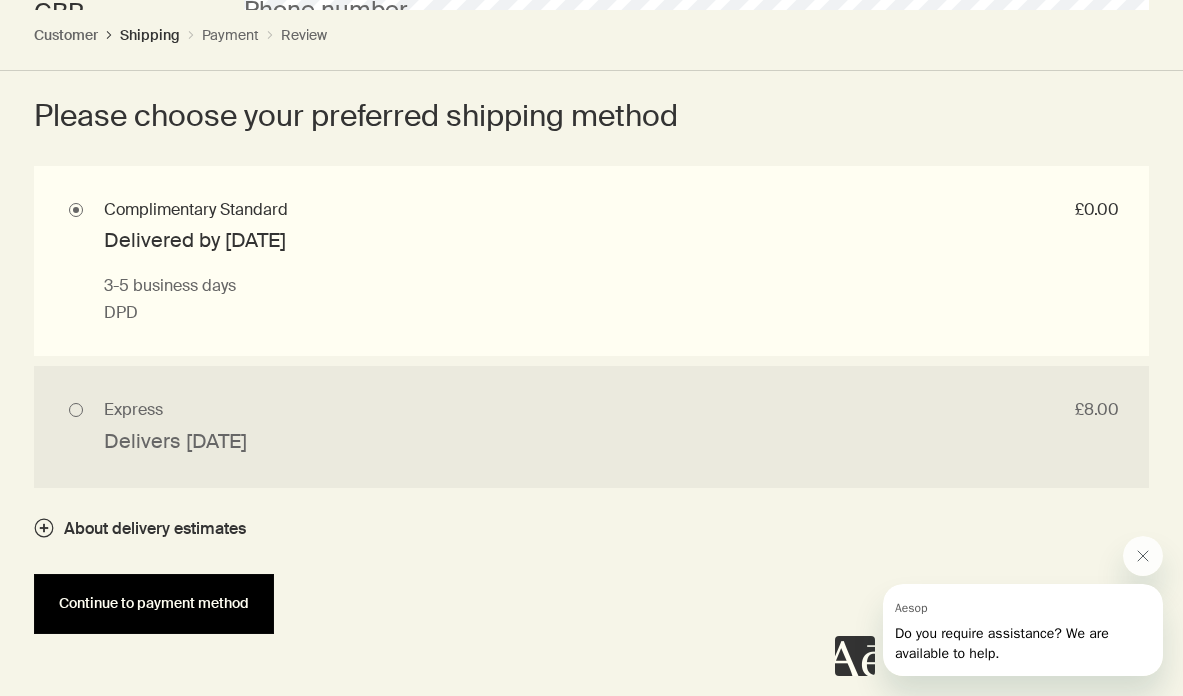 click on "Continue to payment method" at bounding box center (154, 603) 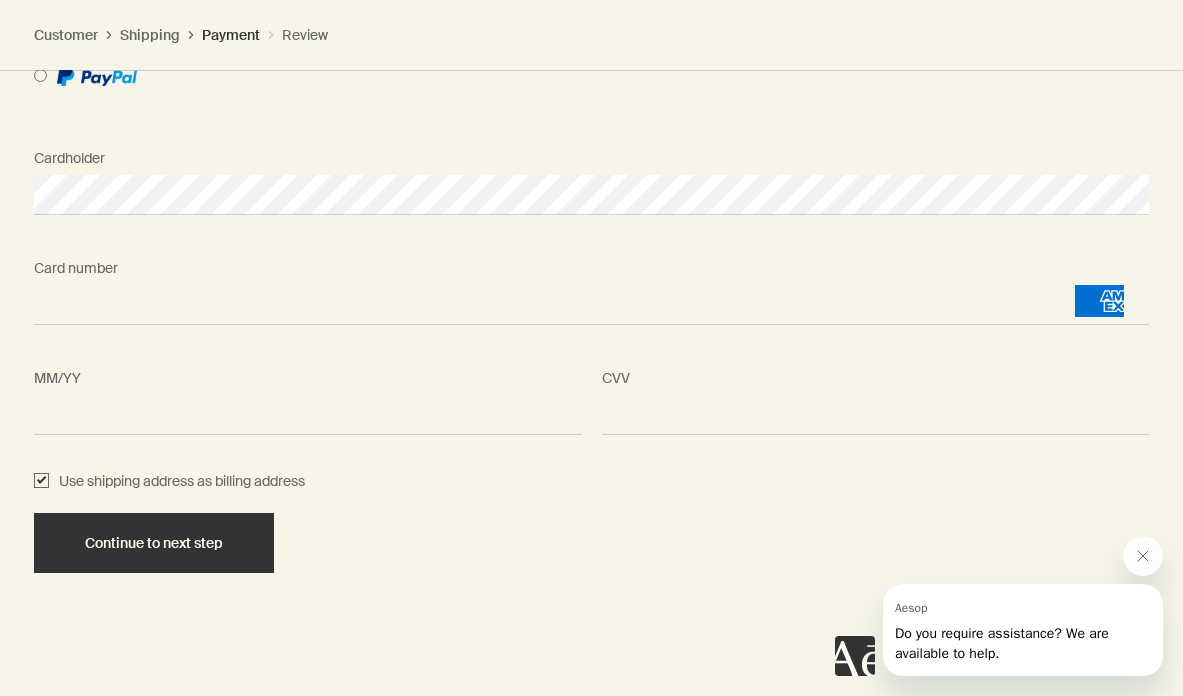 scroll, scrollTop: 2479, scrollLeft: 0, axis: vertical 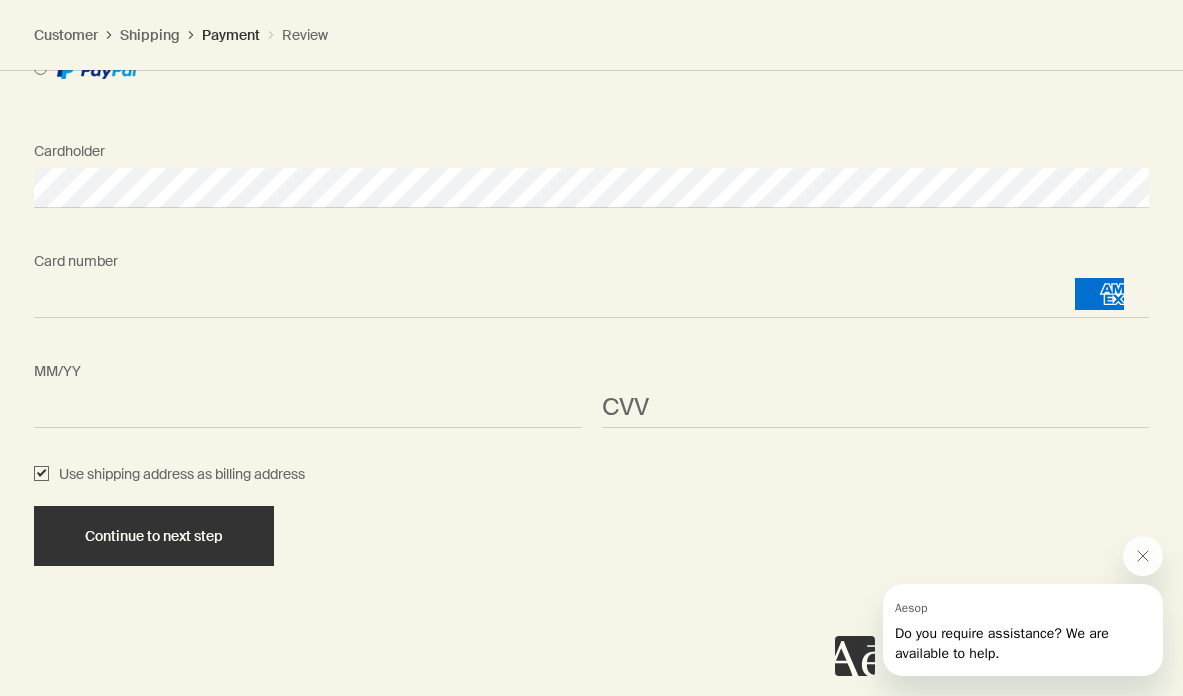 click on "<p>Your browser does not support iframes.</p>" at bounding box center [876, 408] 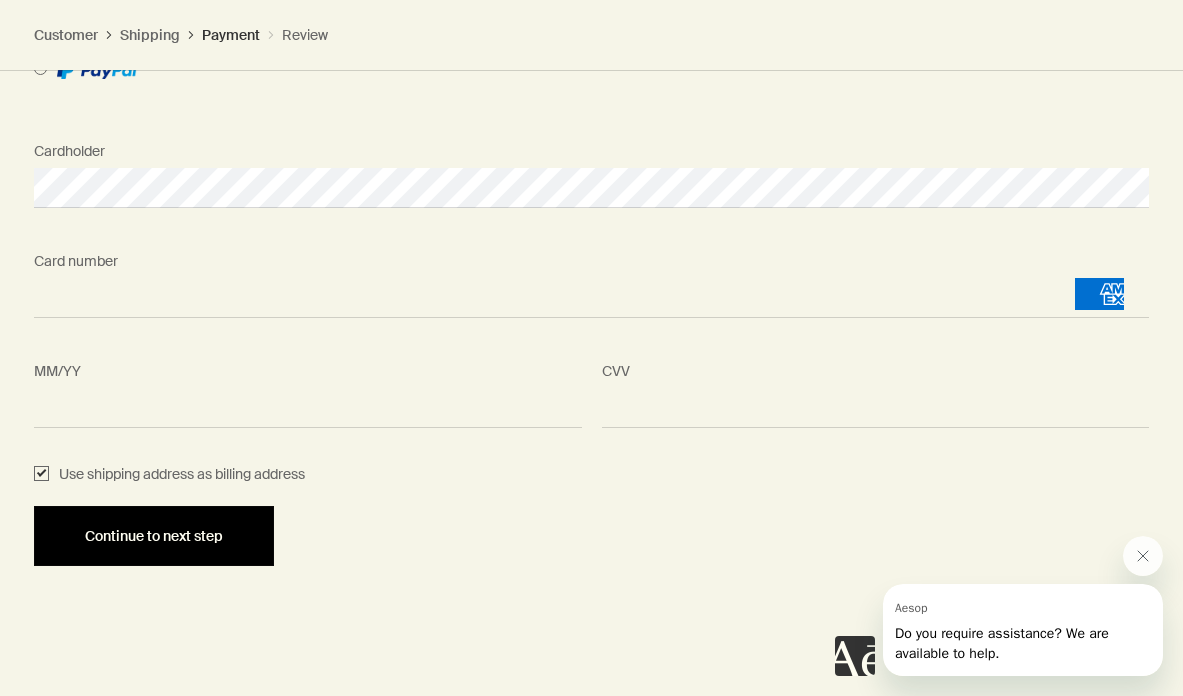 click on "Continue to next step" at bounding box center [154, 536] 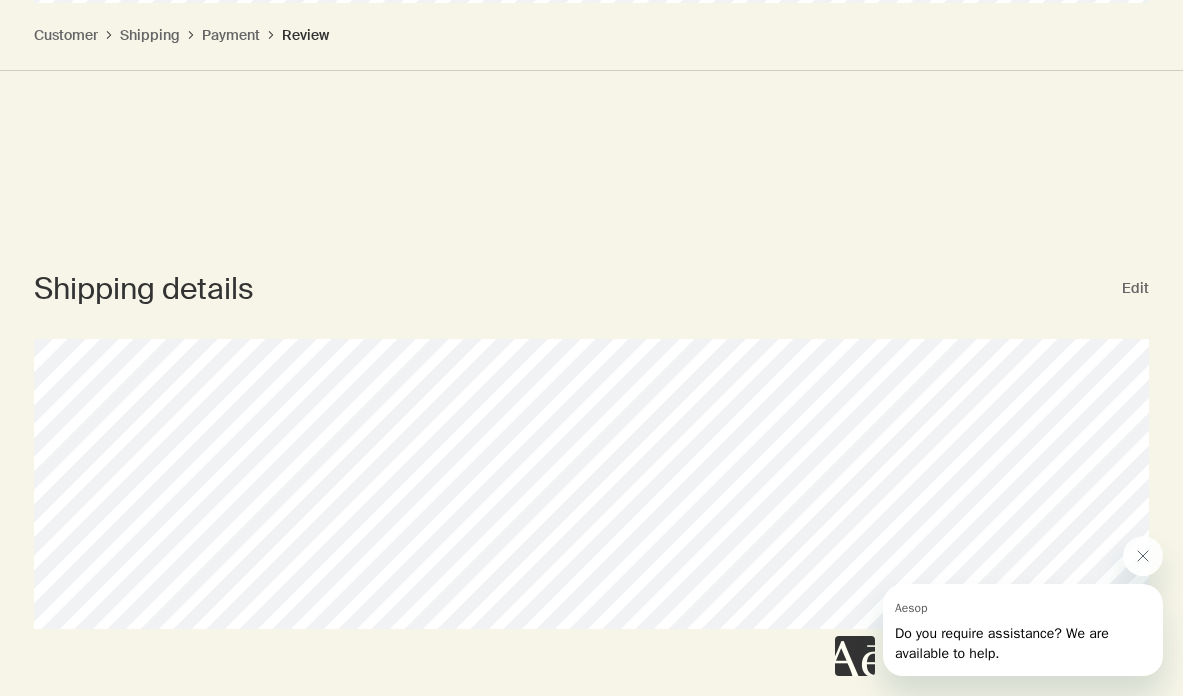 scroll, scrollTop: 1311, scrollLeft: 0, axis: vertical 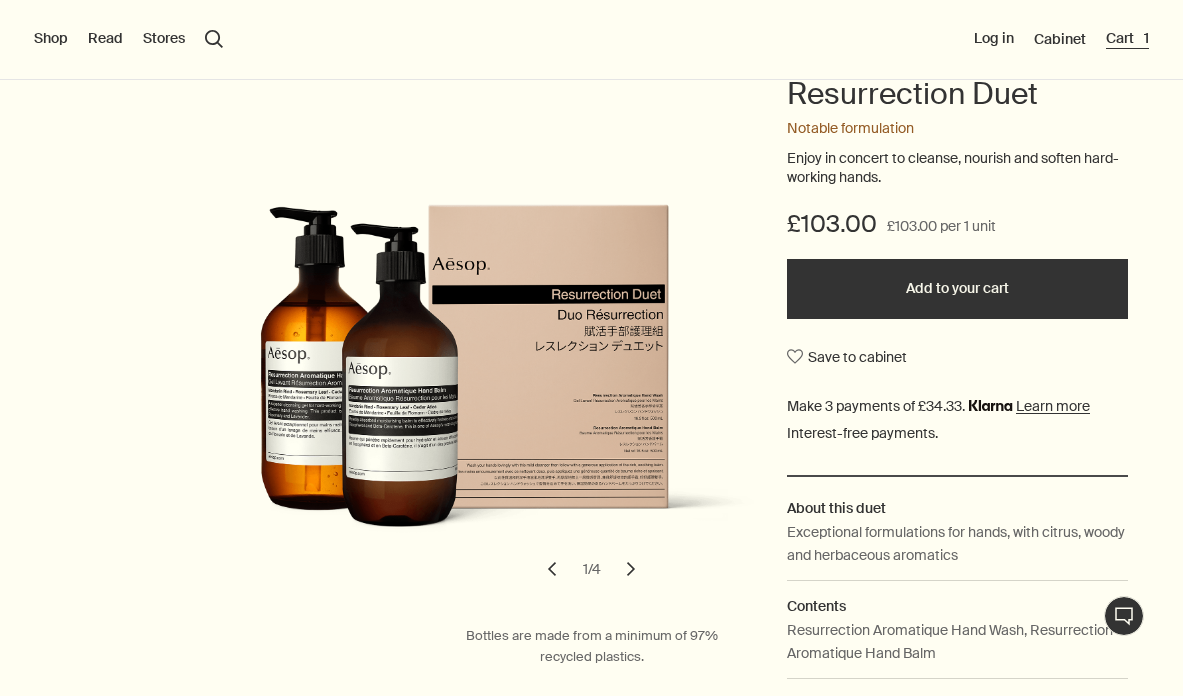click on "Cart 1" at bounding box center [1127, 39] 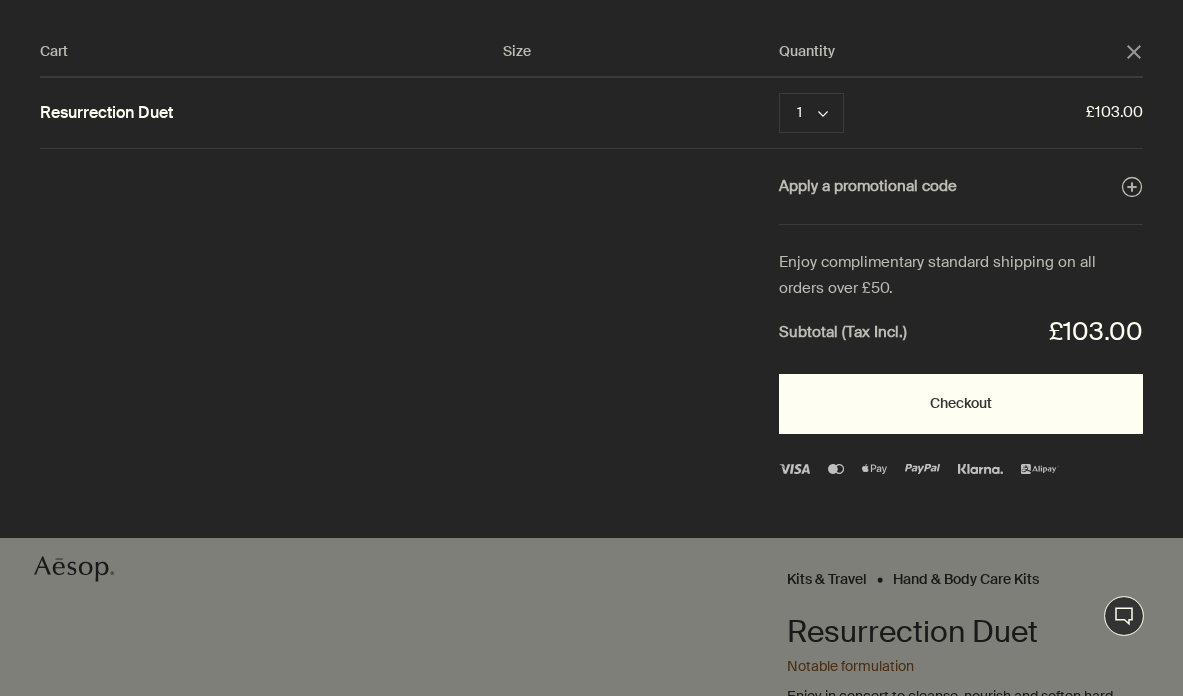 click on "Checkout" at bounding box center (961, 404) 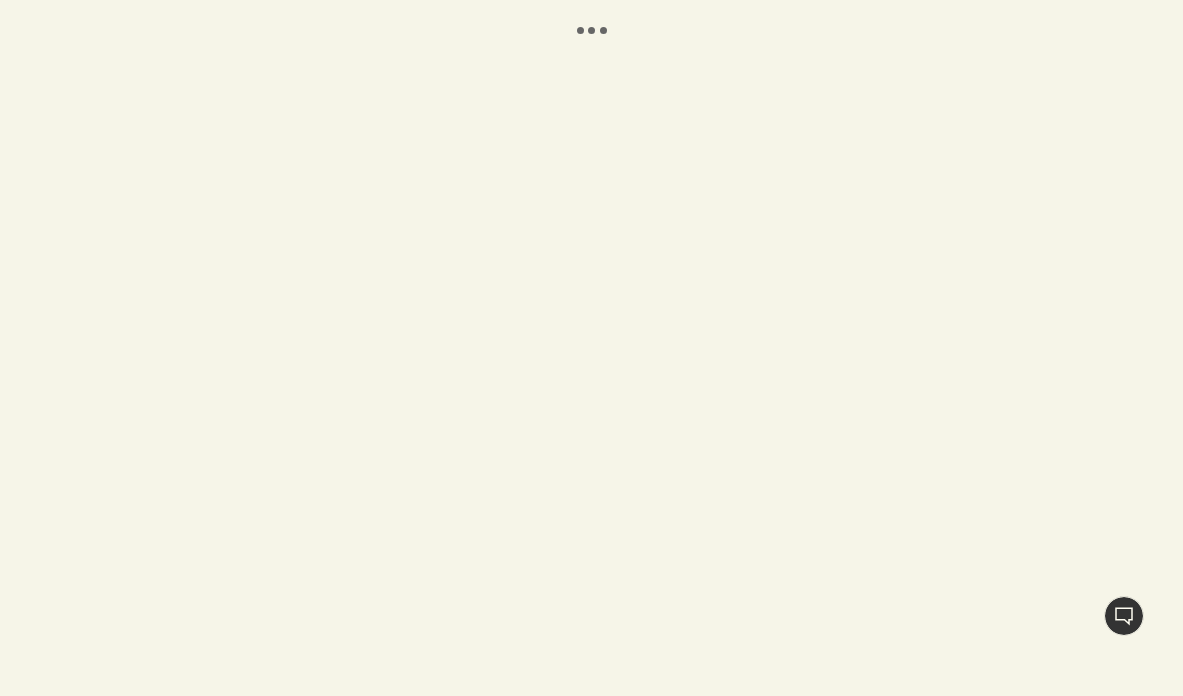 scroll, scrollTop: 0, scrollLeft: 0, axis: both 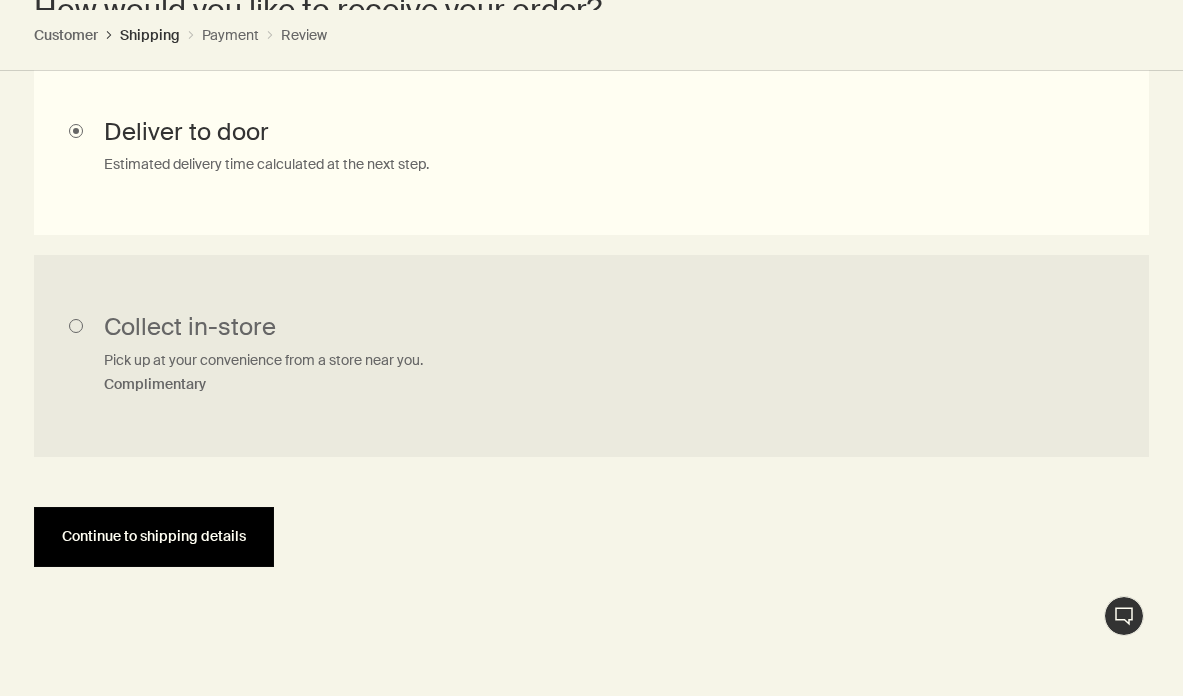 click on "Continue to shipping details" at bounding box center [154, 536] 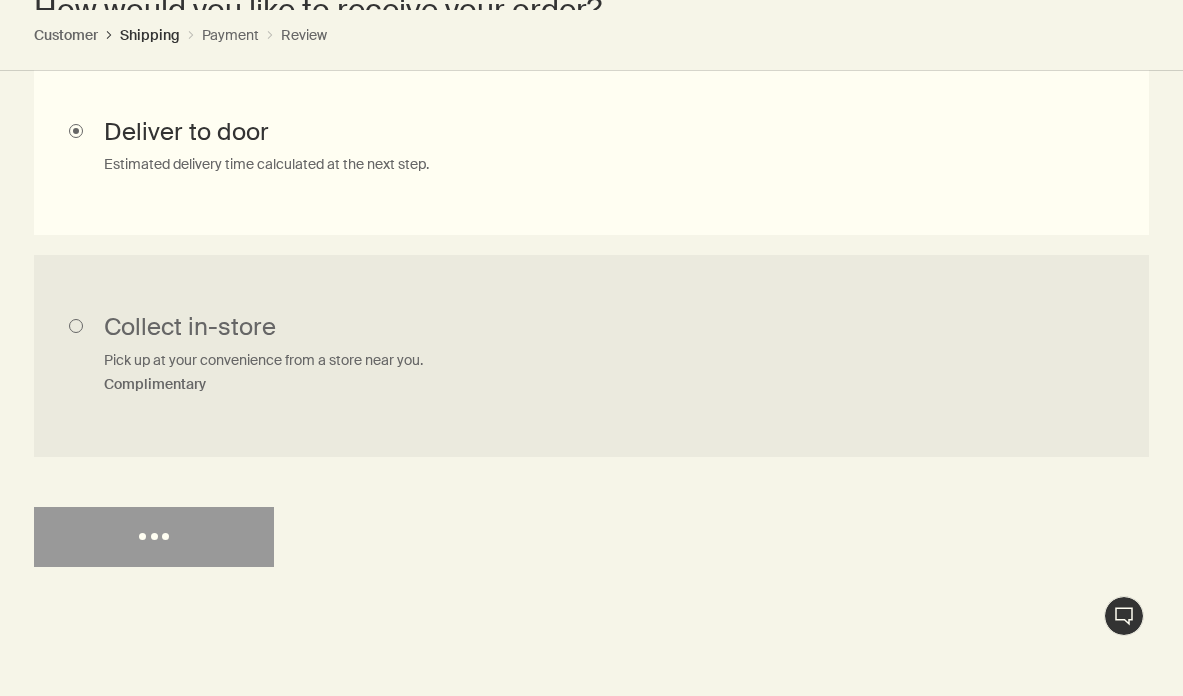 select on "GB" 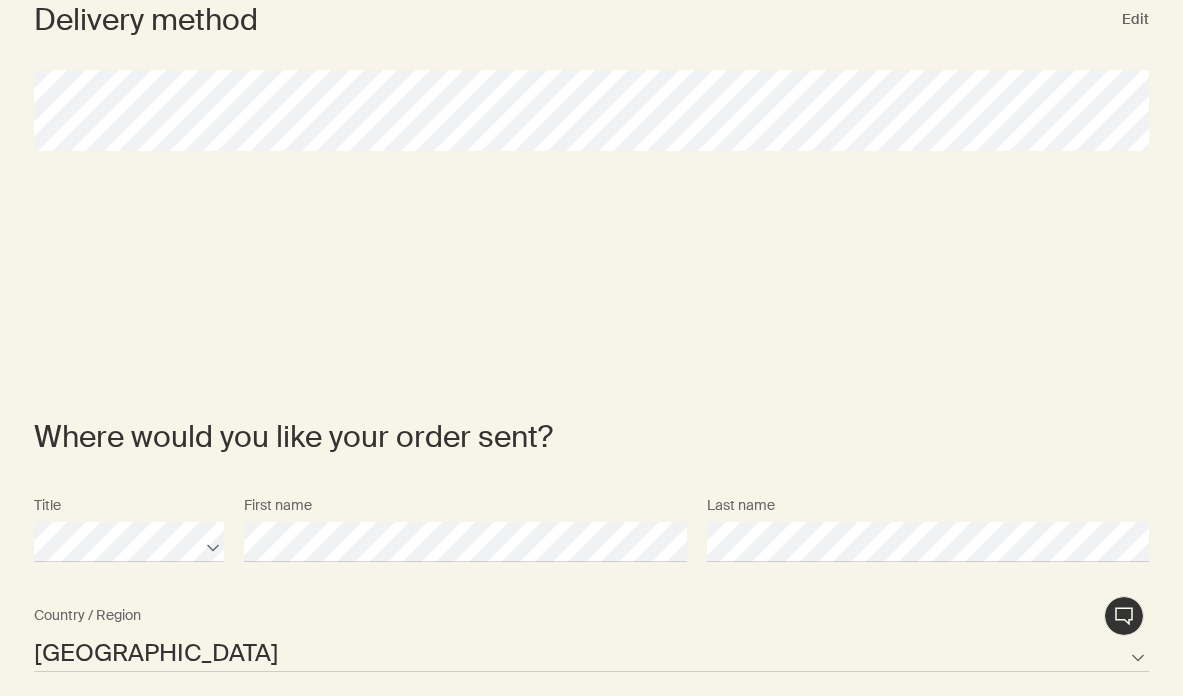 scroll, scrollTop: 0, scrollLeft: 0, axis: both 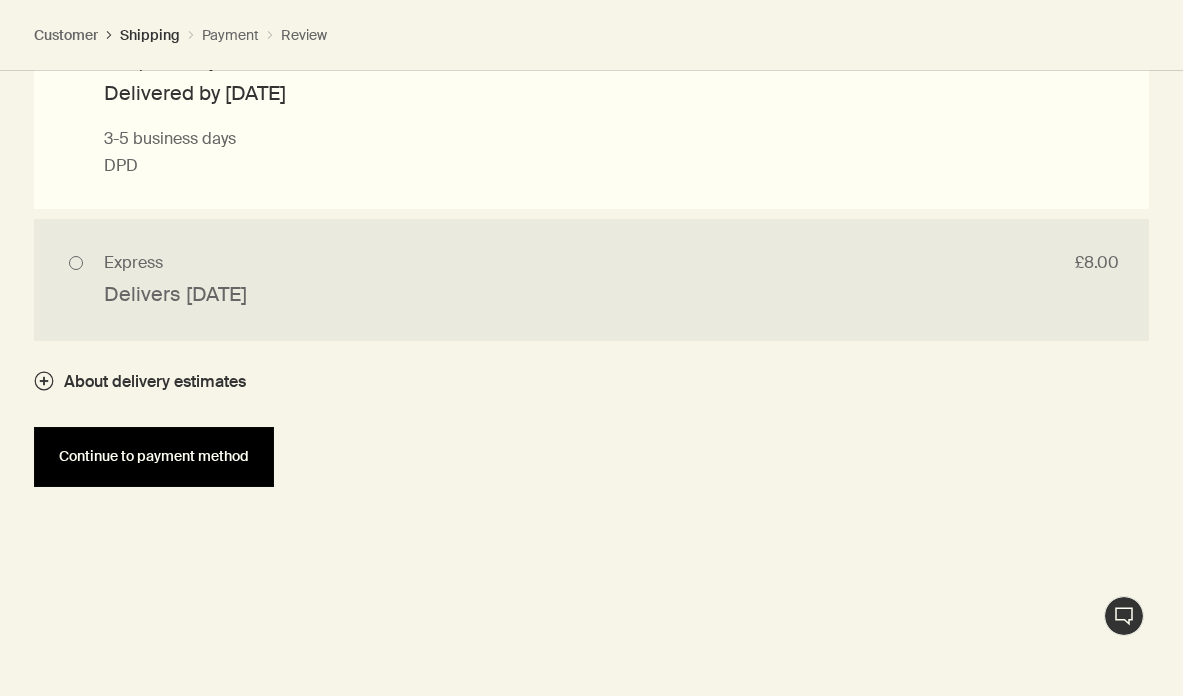 click on "Continue to payment method" at bounding box center (154, 456) 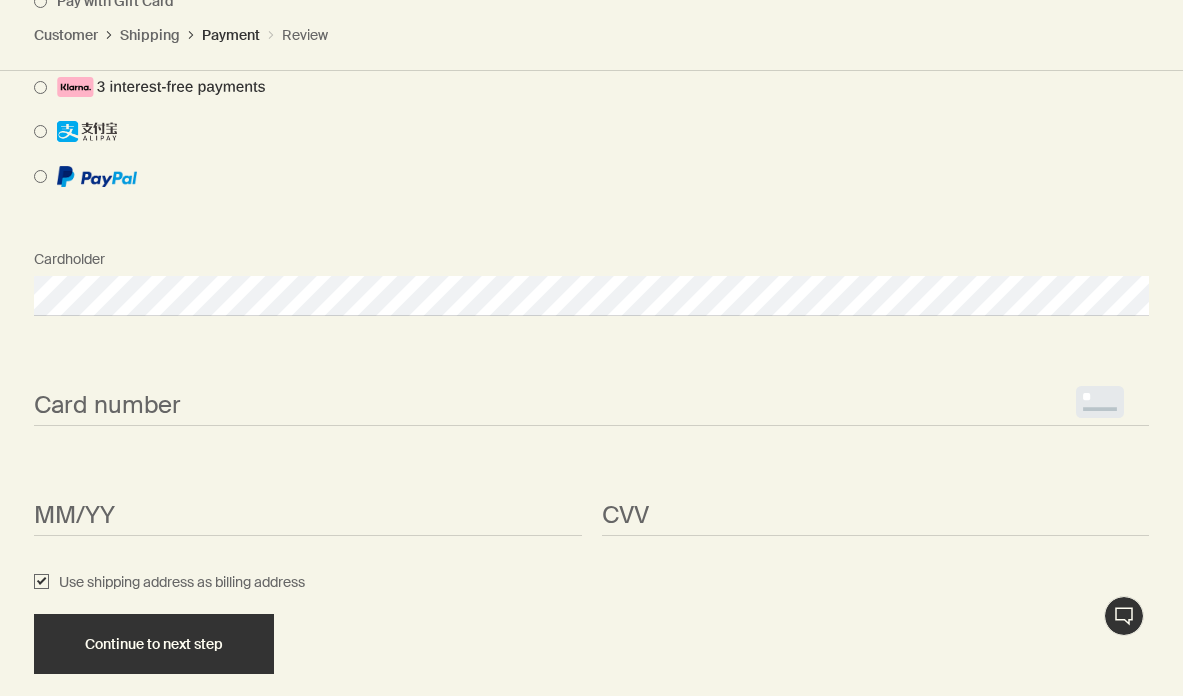 scroll, scrollTop: 2373, scrollLeft: 0, axis: vertical 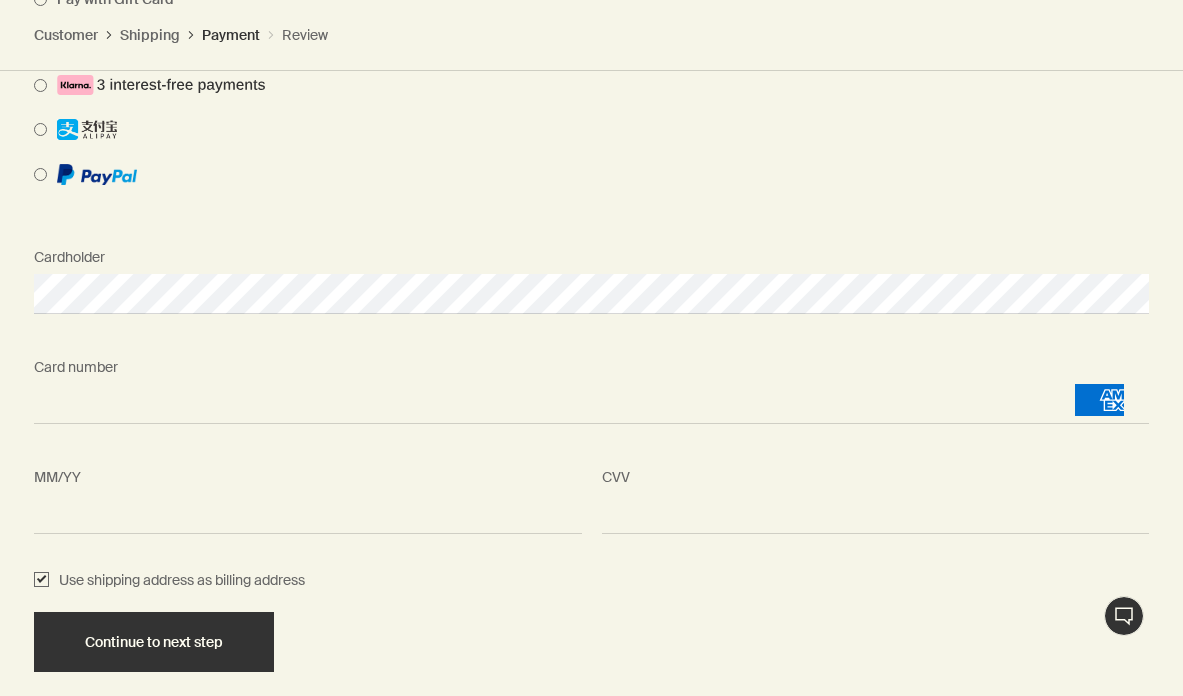 click on "Use shipping address as billing address" at bounding box center [177, 581] 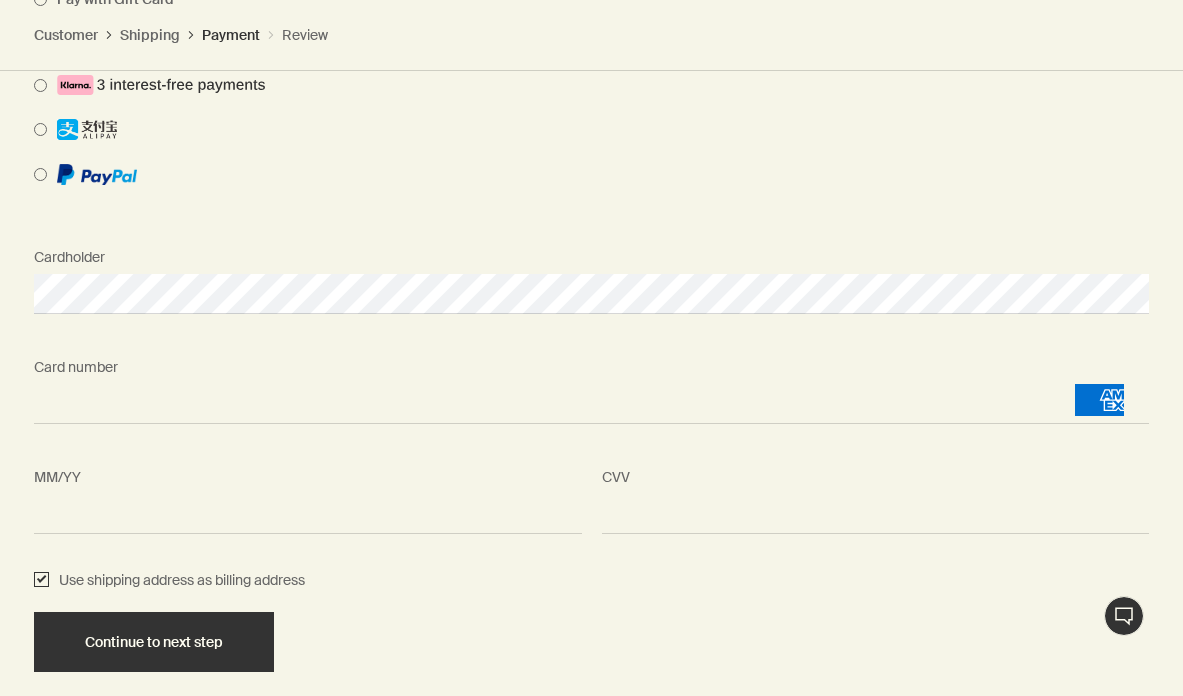 click on "Use shipping address as billing address" at bounding box center [41, 581] 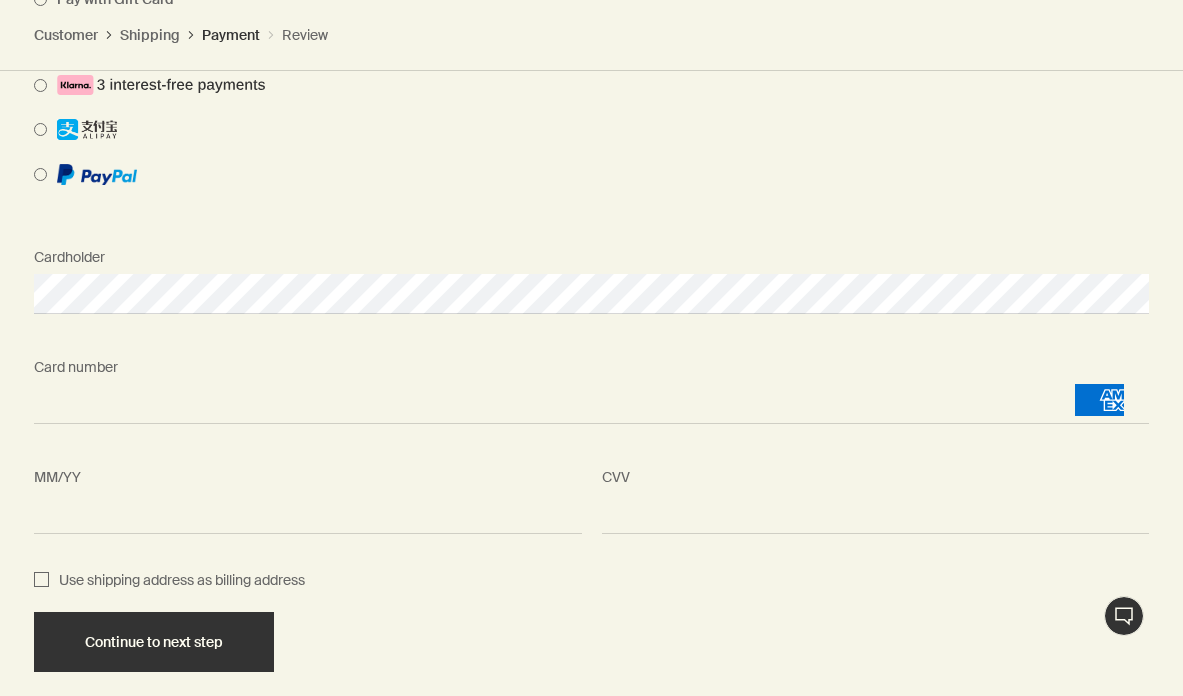 checkbox on "false" 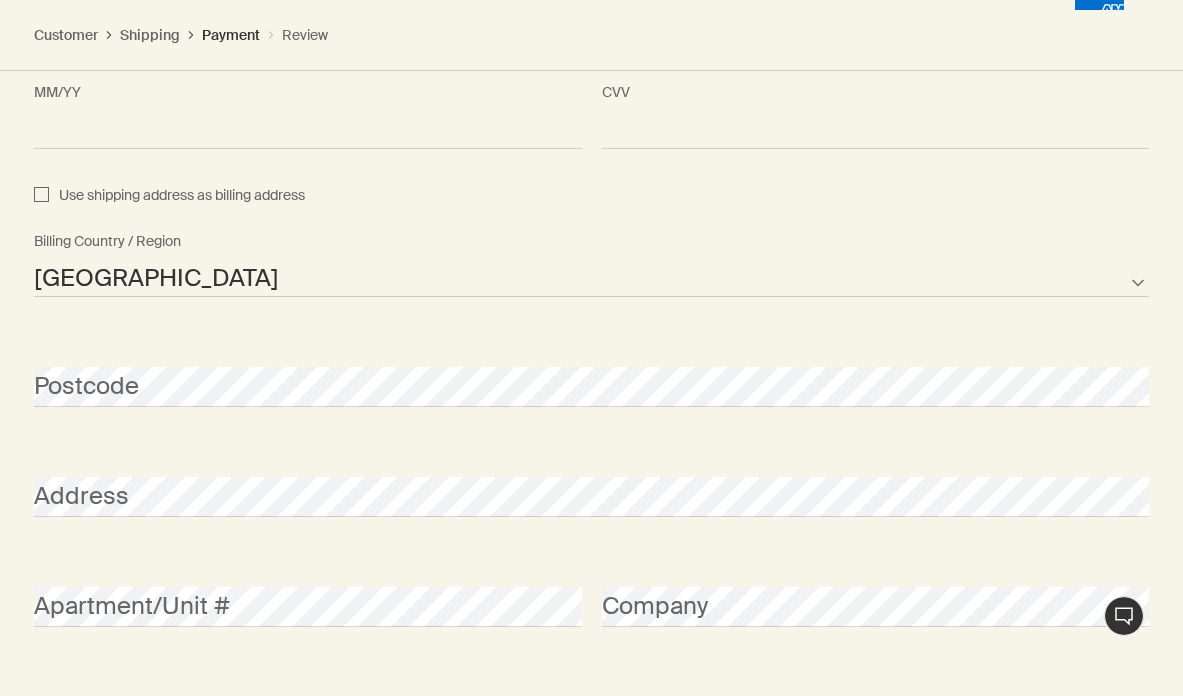 scroll, scrollTop: 2766, scrollLeft: 0, axis: vertical 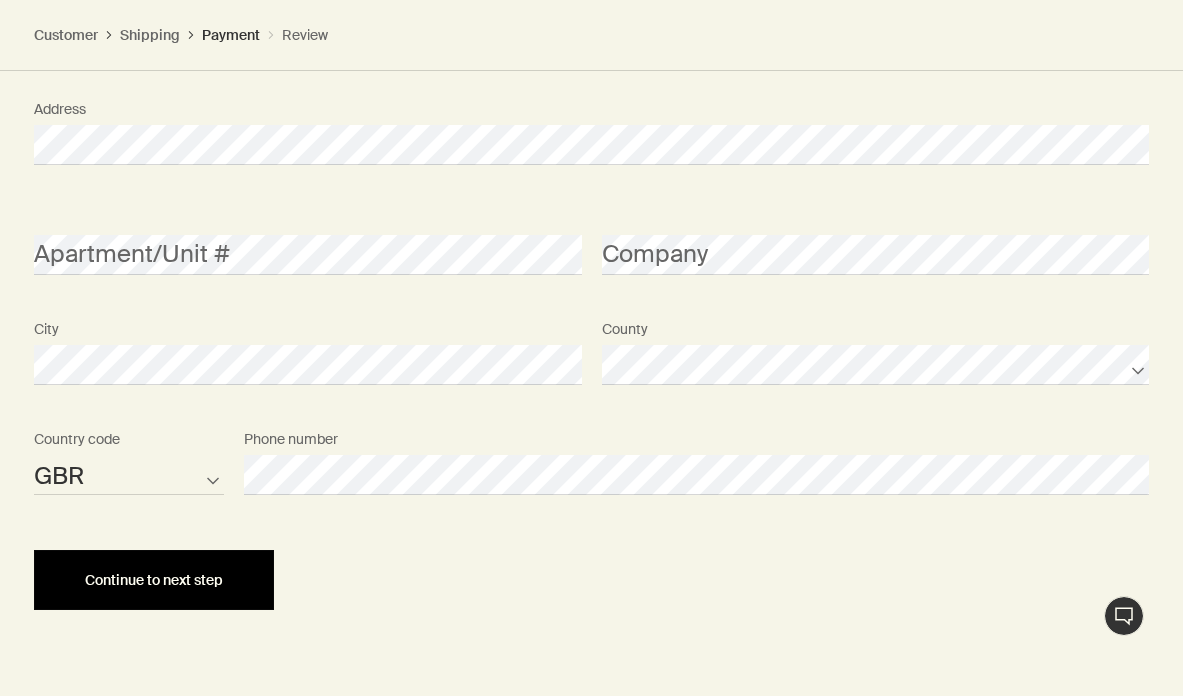 click on "Continue to next step" at bounding box center [154, 580] 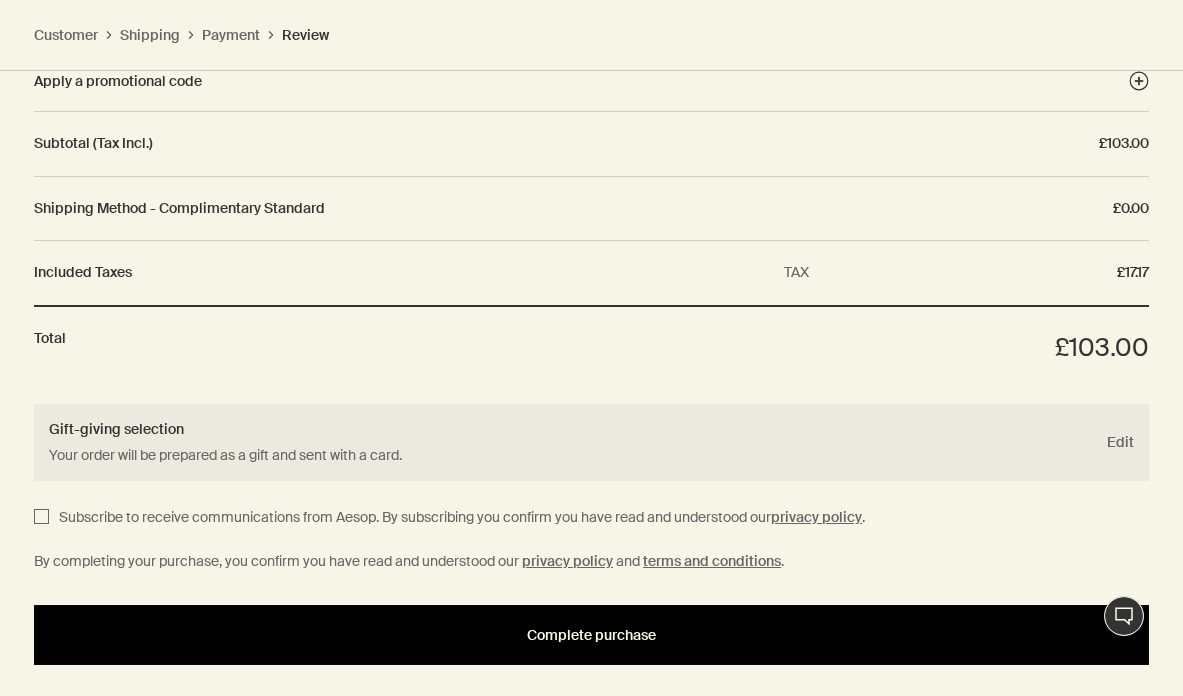scroll, scrollTop: 3079, scrollLeft: 0, axis: vertical 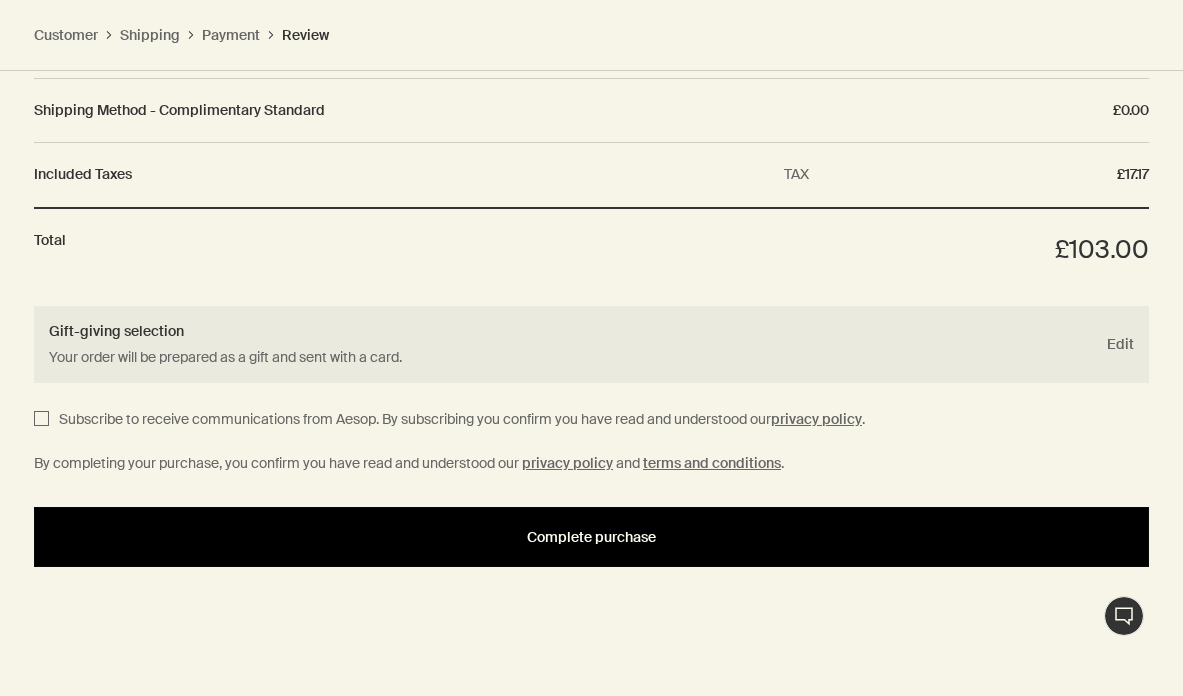 click on "Complete purchase" at bounding box center [591, 537] 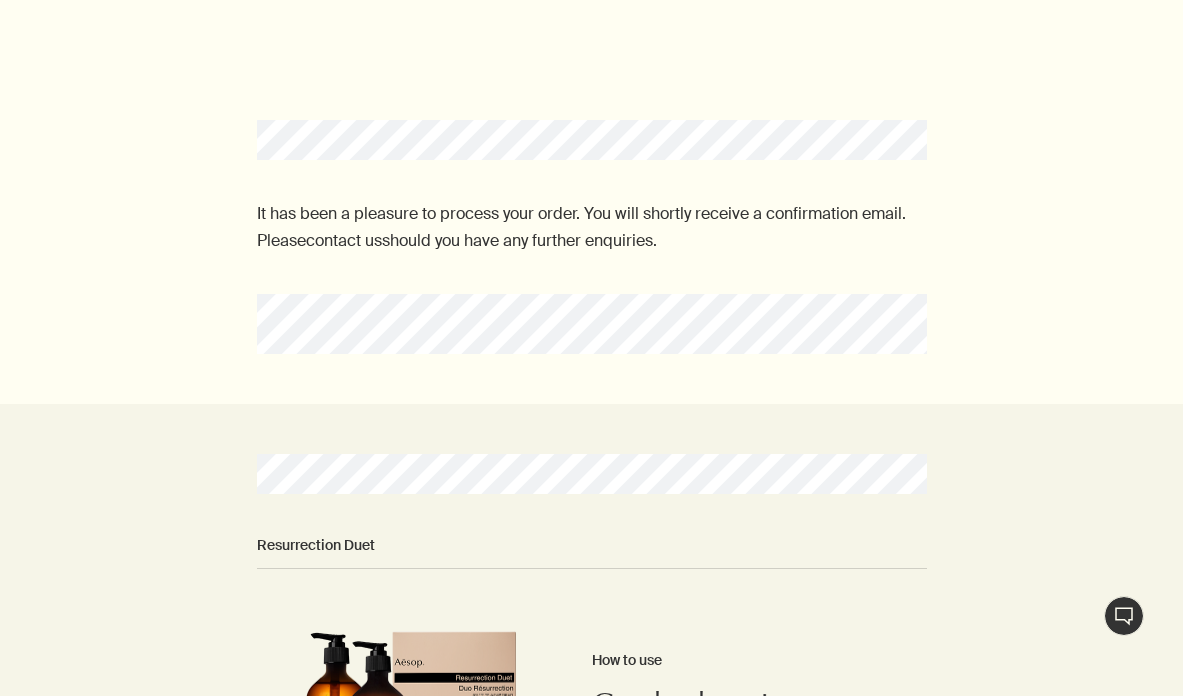 scroll, scrollTop: 0, scrollLeft: 0, axis: both 